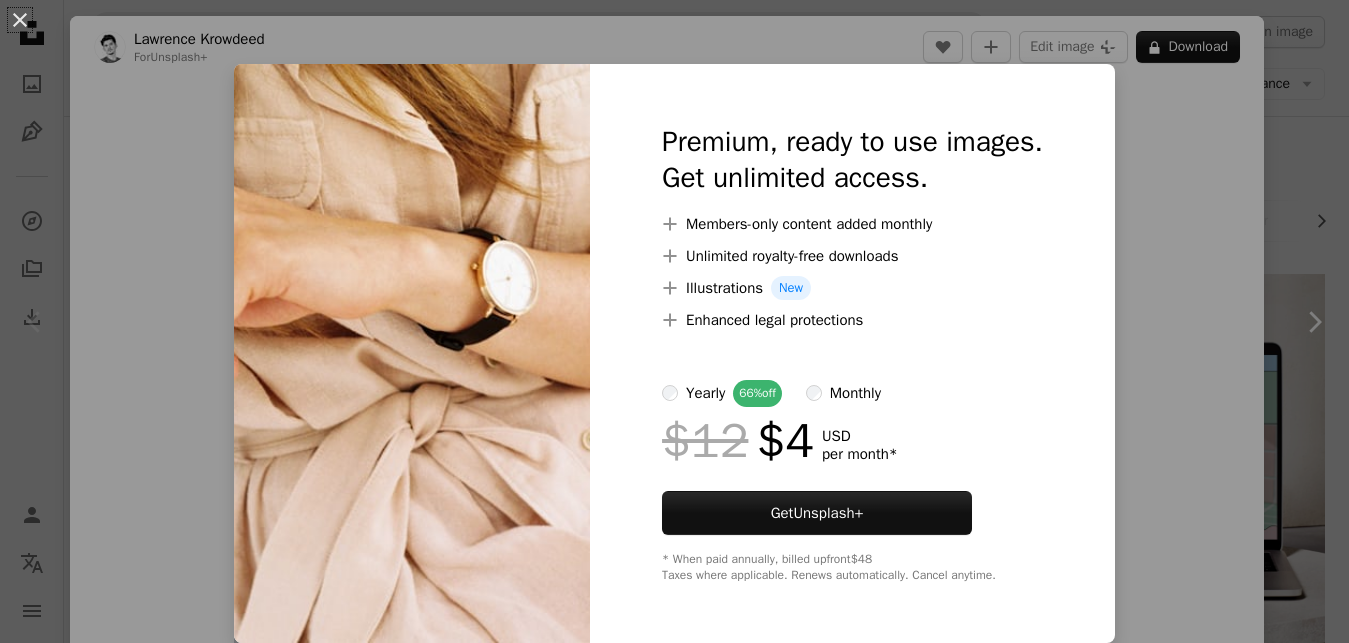 scroll, scrollTop: 44, scrollLeft: 0, axis: vertical 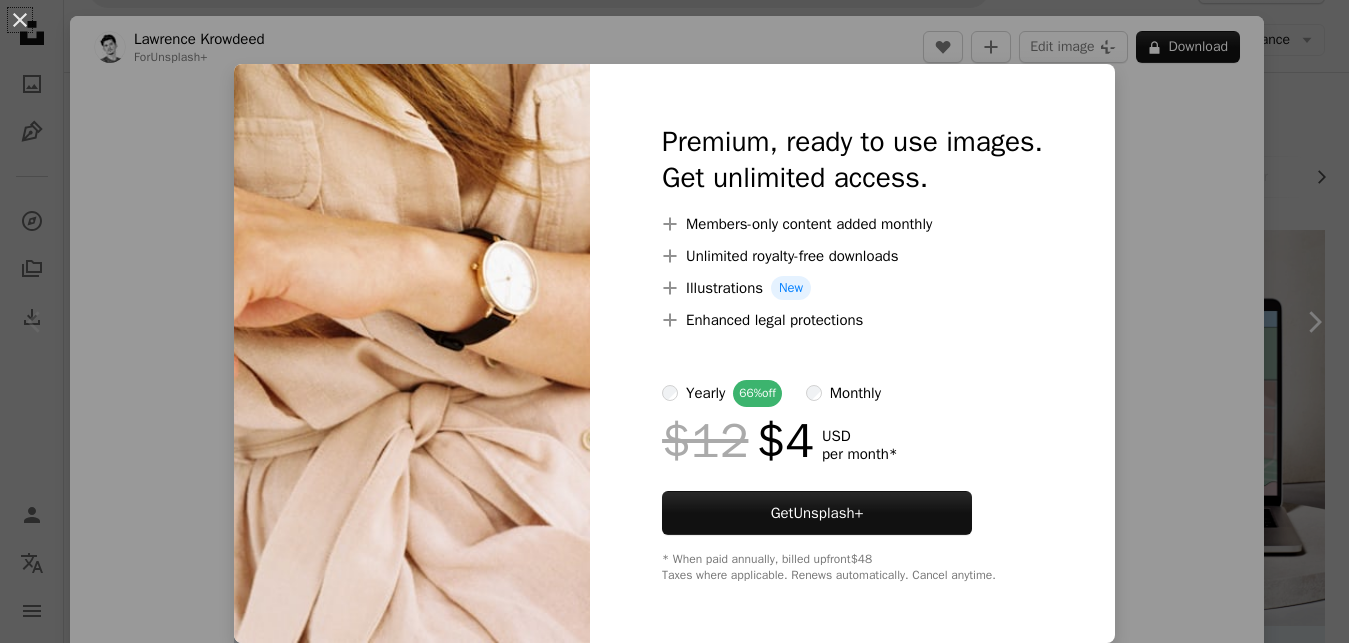 click on "An X shape Premium, ready to use images. Get unlimited access. A plus sign Members-only content added monthly A plus sign Unlimited royalty-free downloads A plus sign Illustrations  New A plus sign Enhanced legal protections yearly 66%  off monthly $12   $4 USD per month * Get  Unsplash+ * When paid annually, billed upfront  $48 Taxes where applicable. Renews automatically. Cancel anytime." at bounding box center [674, 321] 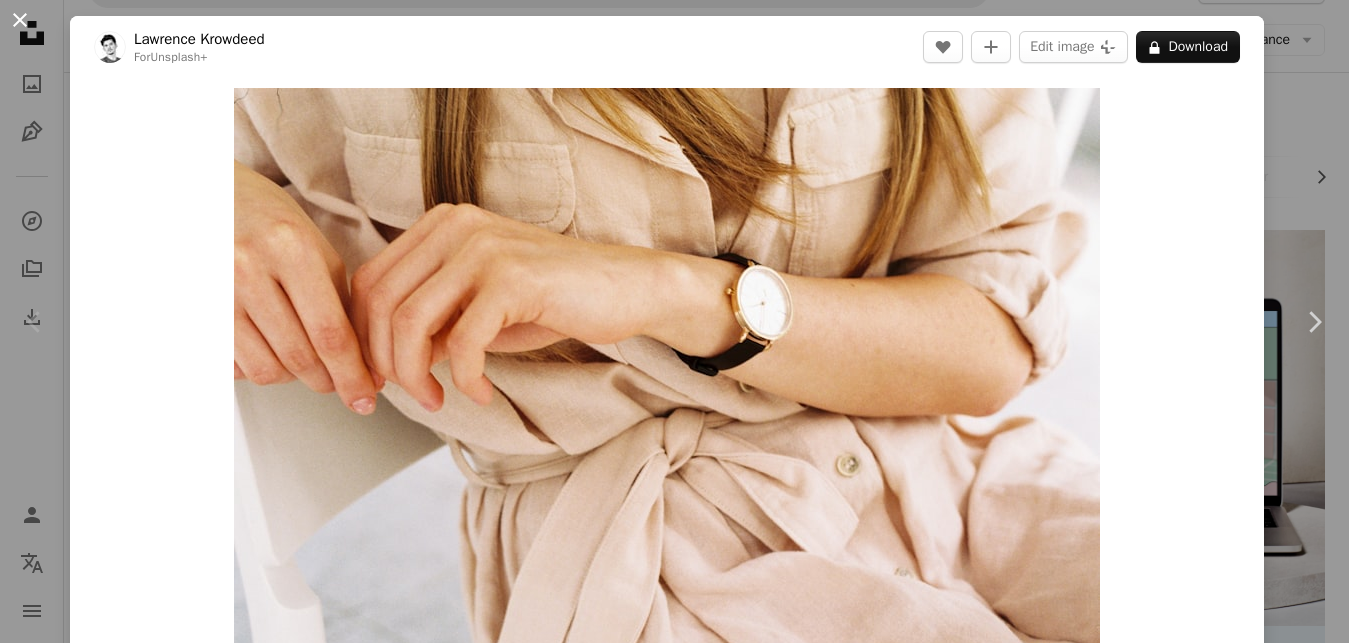 click on "An X shape" at bounding box center [20, 20] 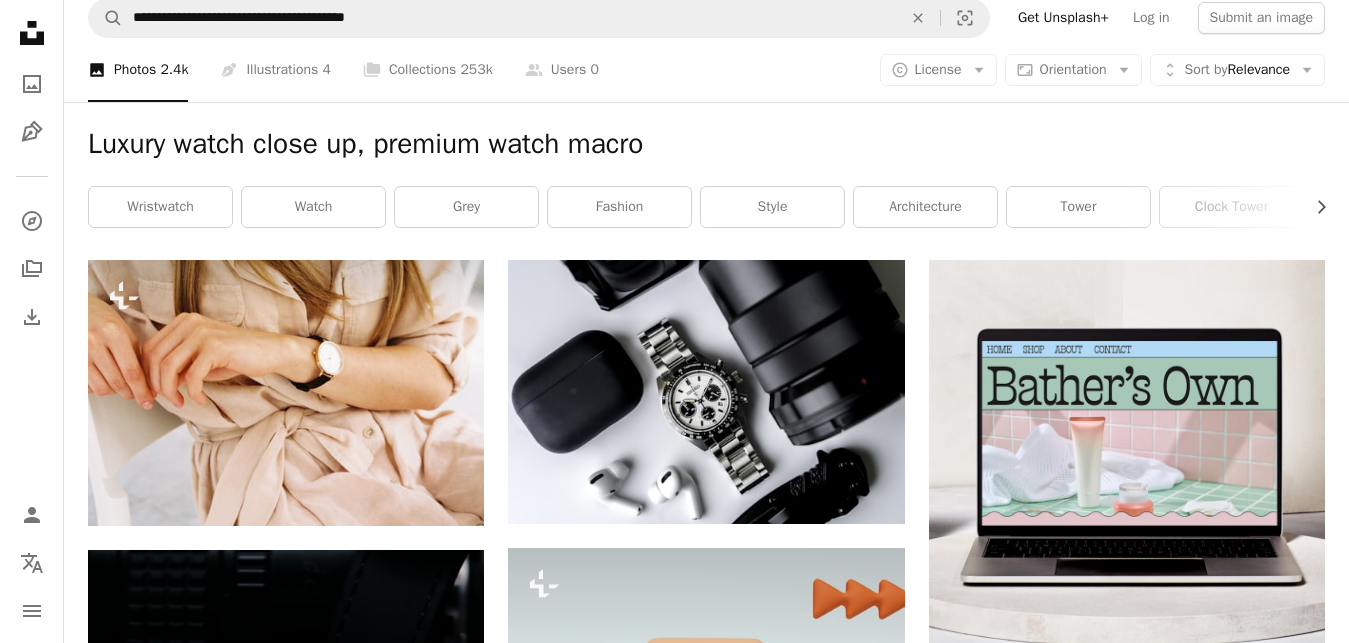 scroll, scrollTop: 0, scrollLeft: 0, axis: both 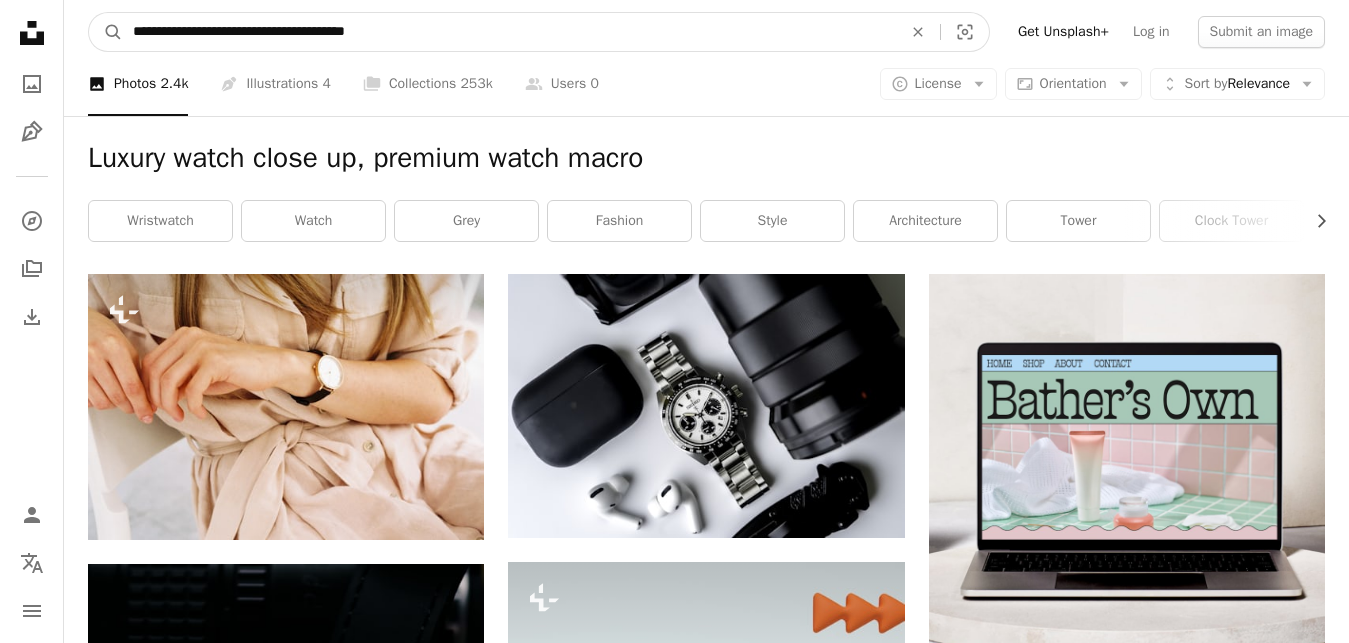 click on "**********" at bounding box center [509, 32] 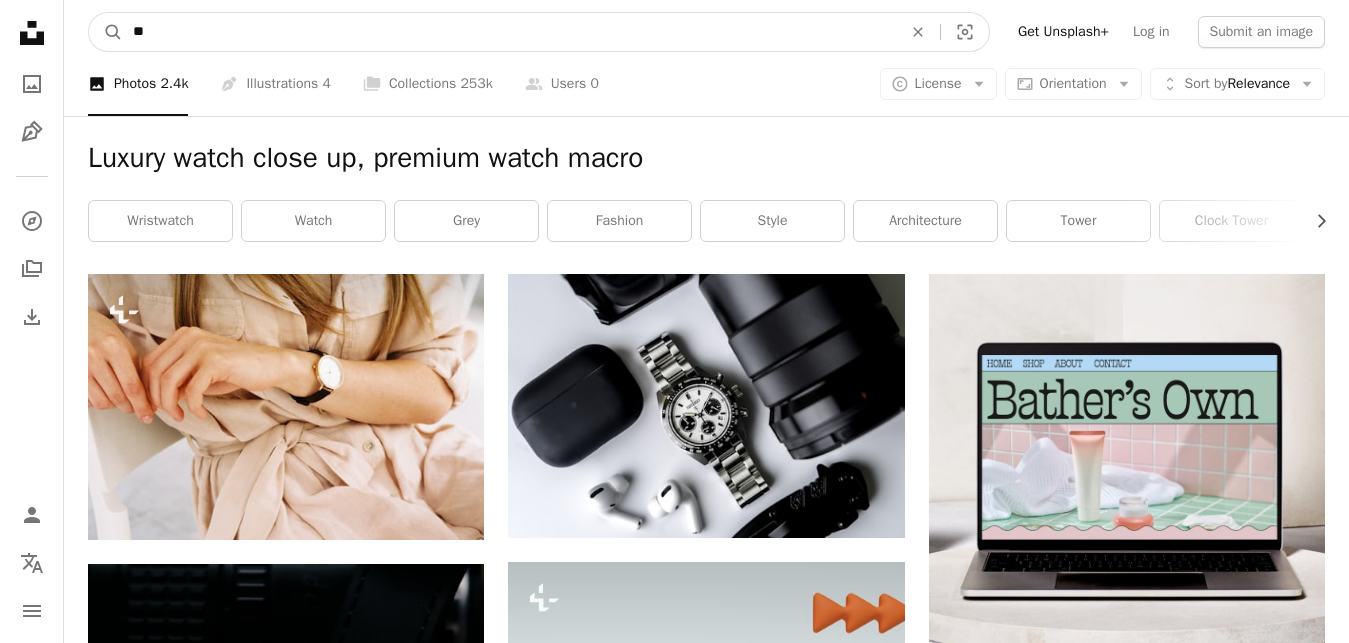 type on "*" 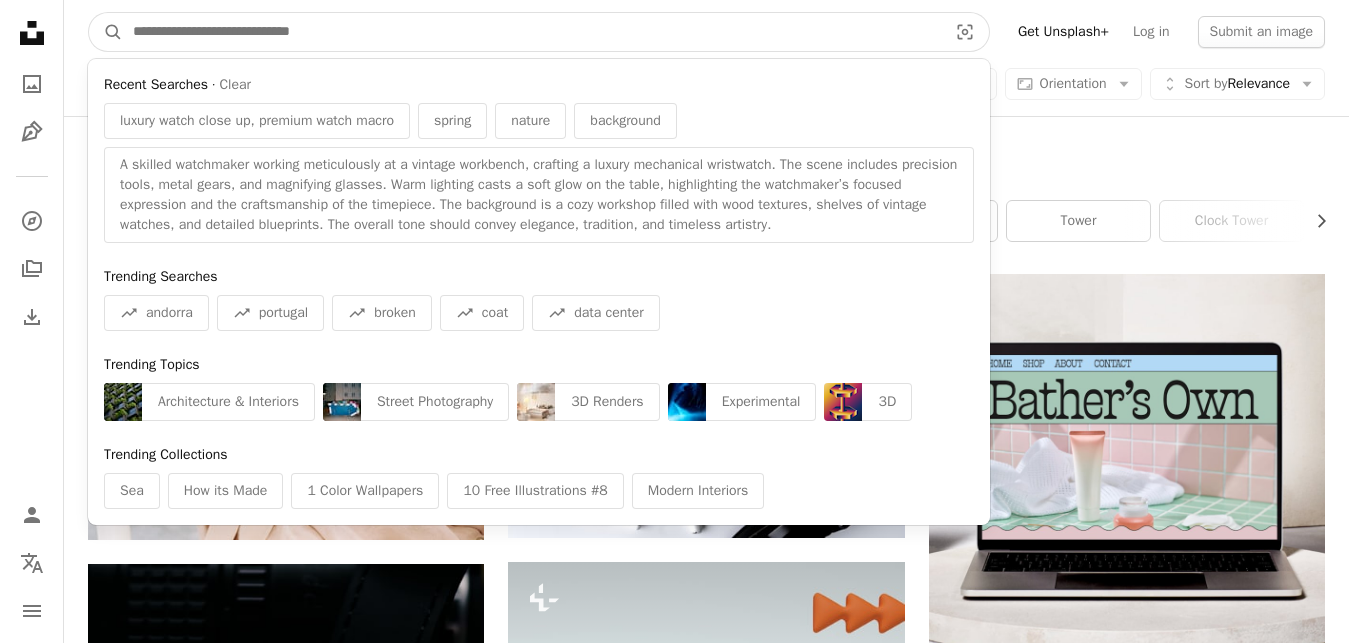 paste on "**********" 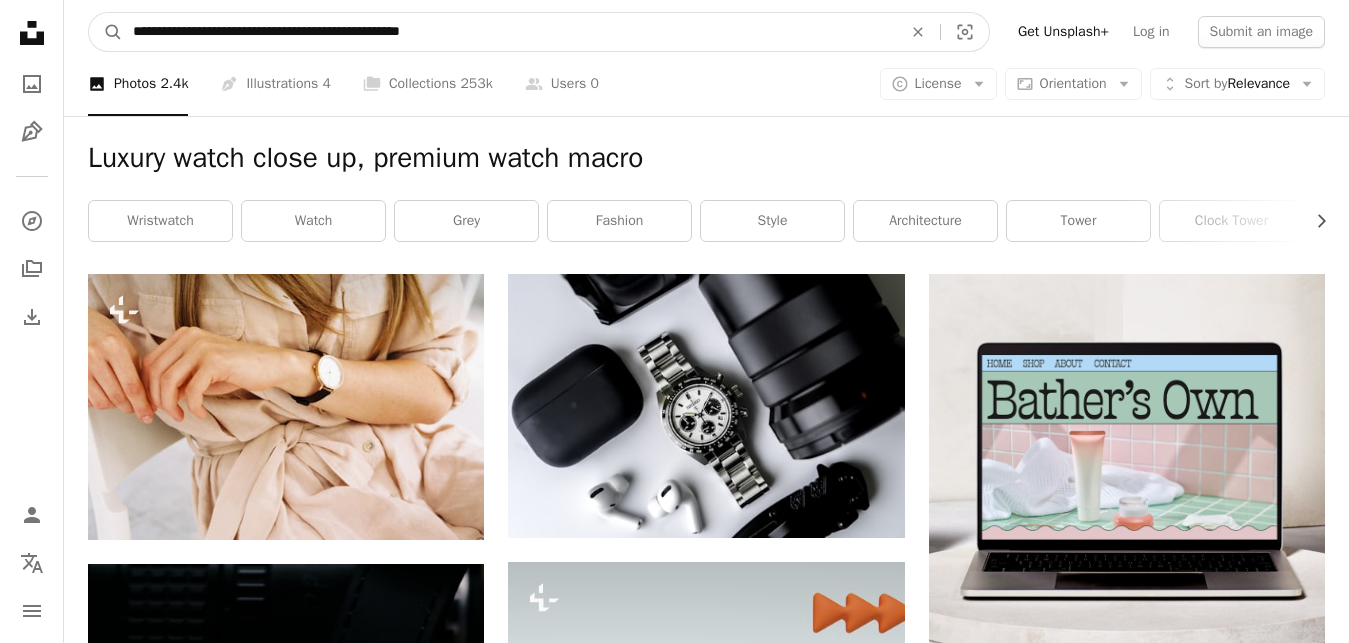 type on "**********" 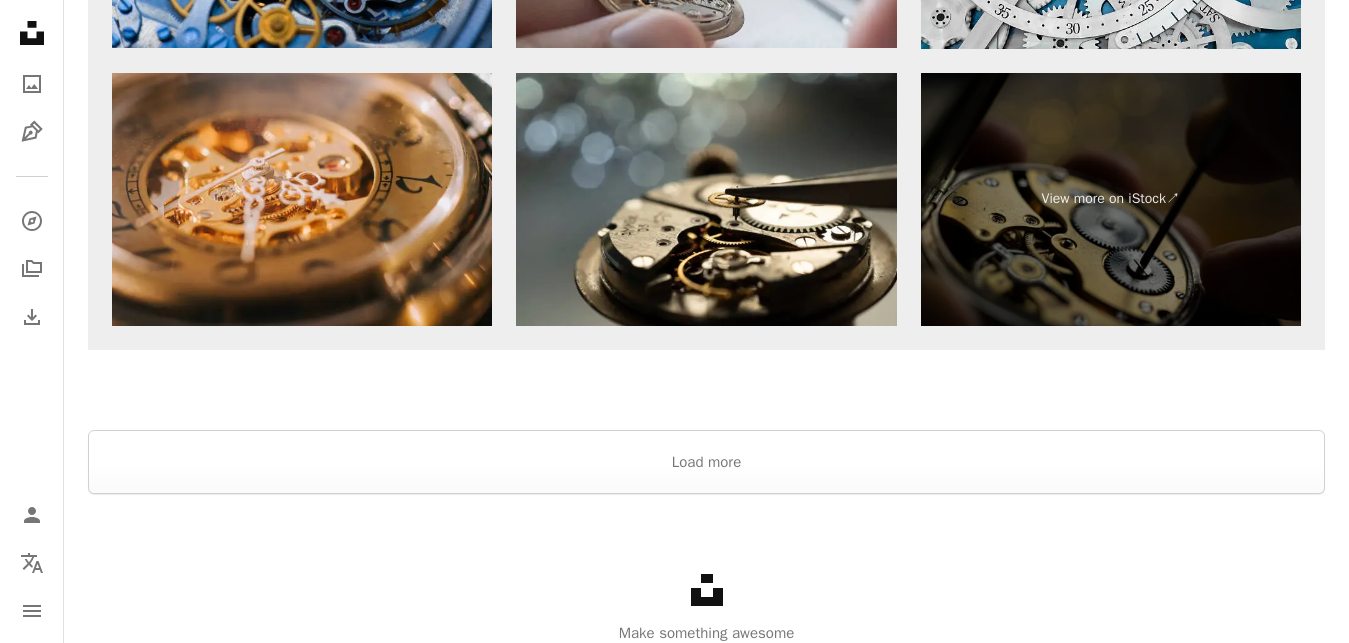 scroll, scrollTop: 3398, scrollLeft: 0, axis: vertical 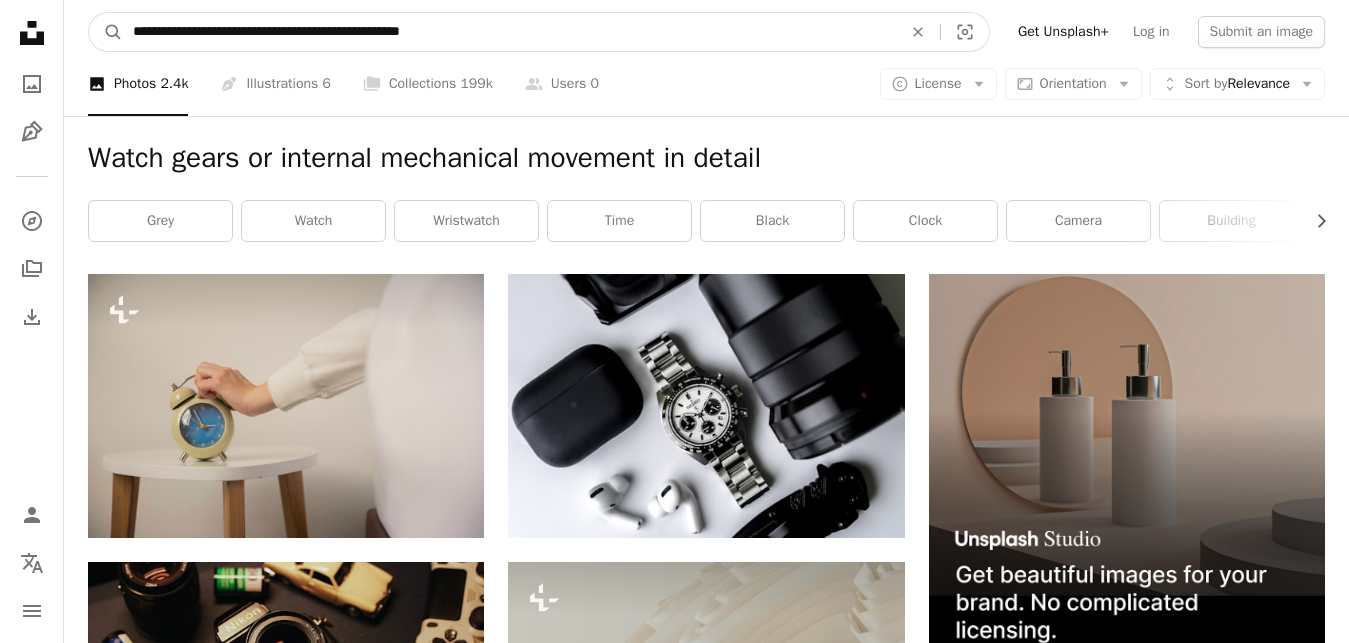 click on "**********" at bounding box center [509, 32] 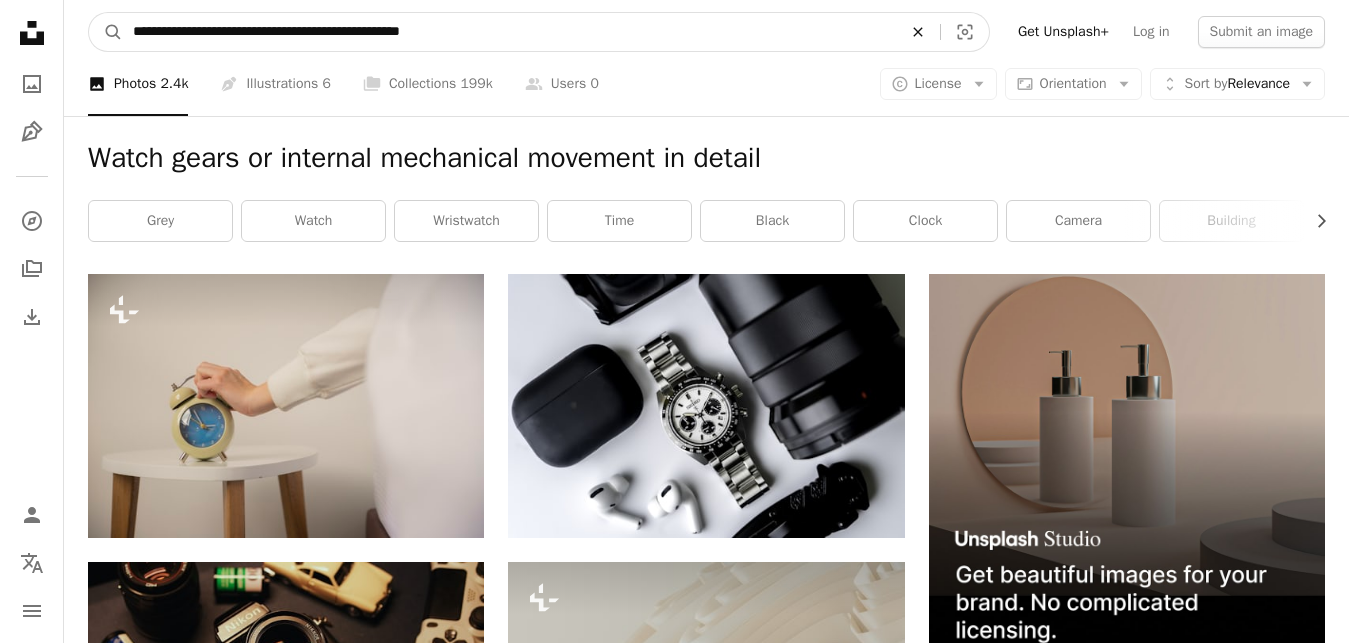 click on "An X shape" 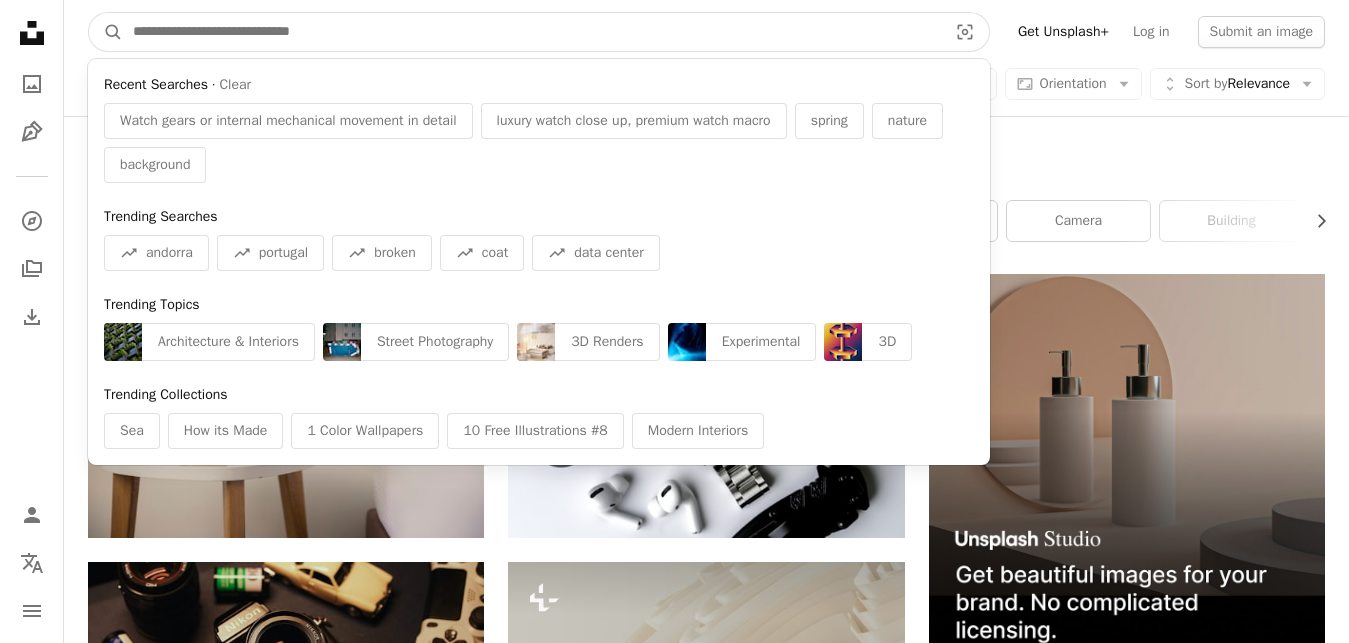 paste on "**********" 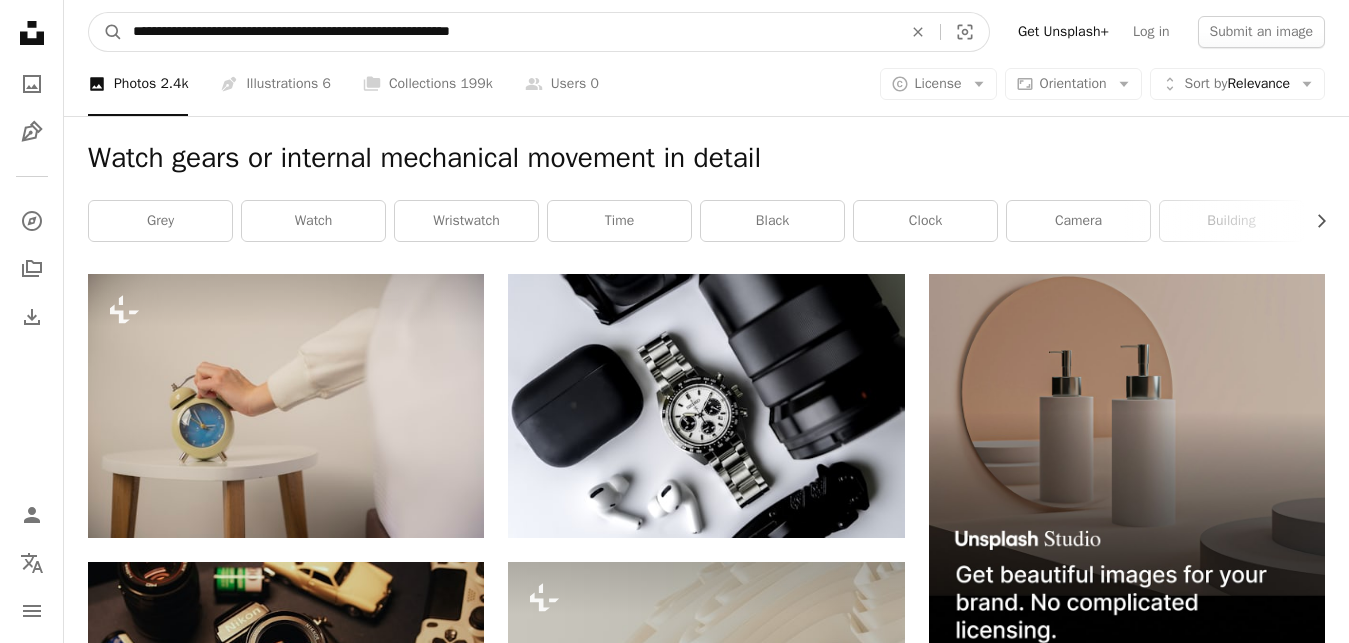 click on "A magnifying glass" at bounding box center [106, 32] 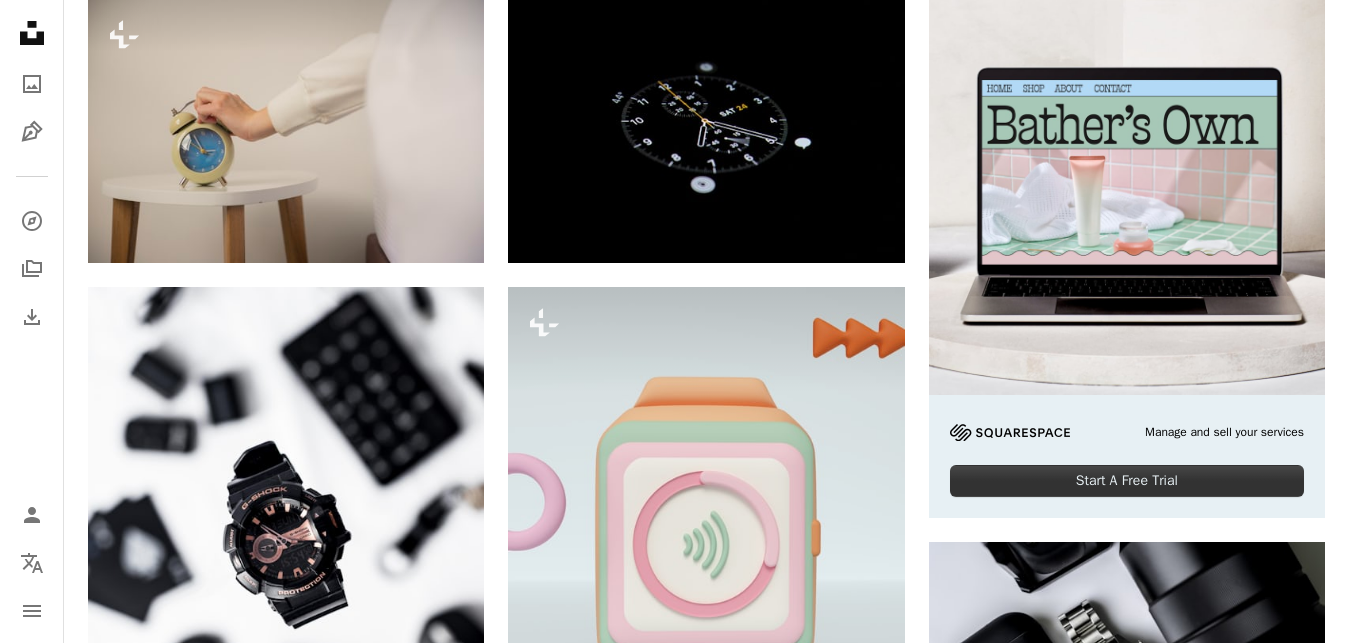 scroll, scrollTop: 571, scrollLeft: 0, axis: vertical 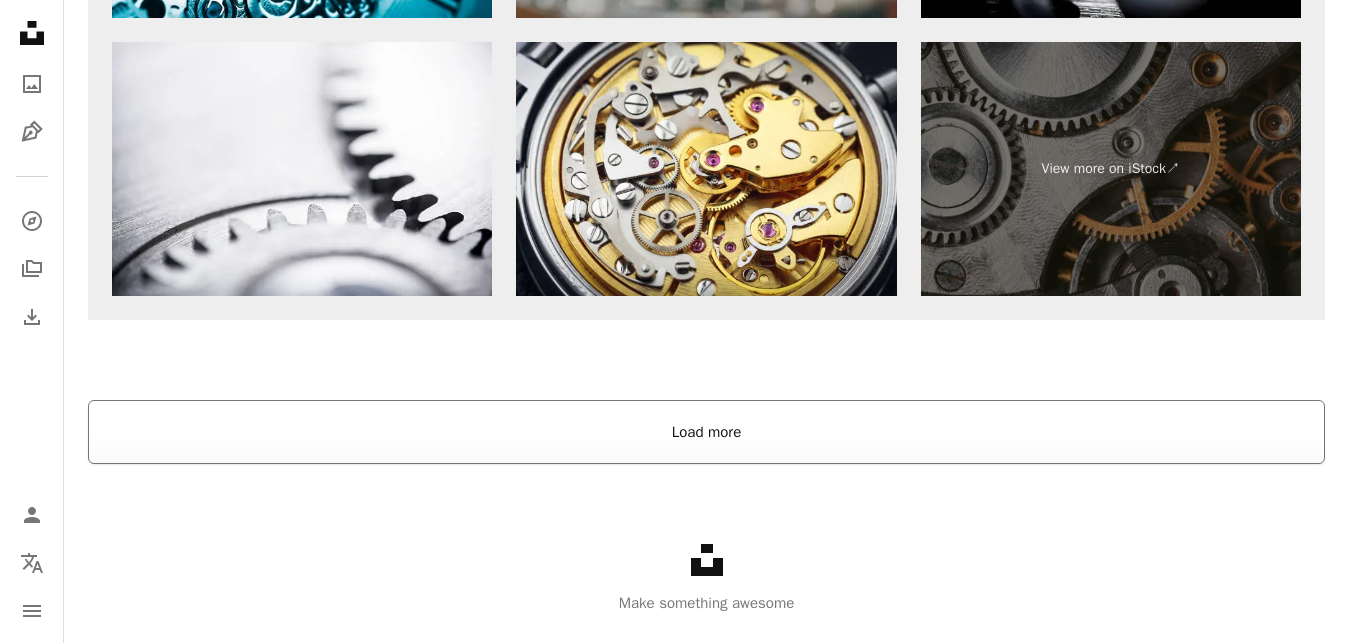 click on "Load more" at bounding box center (706, 432) 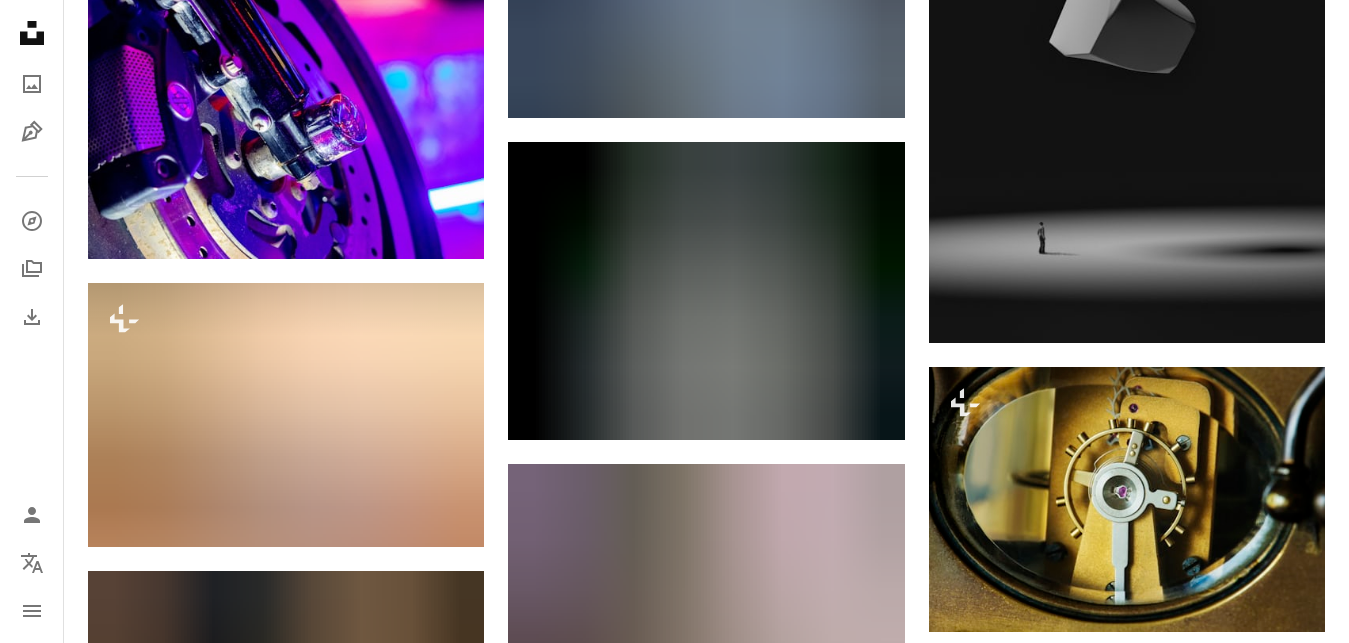 scroll, scrollTop: 21573, scrollLeft: 0, axis: vertical 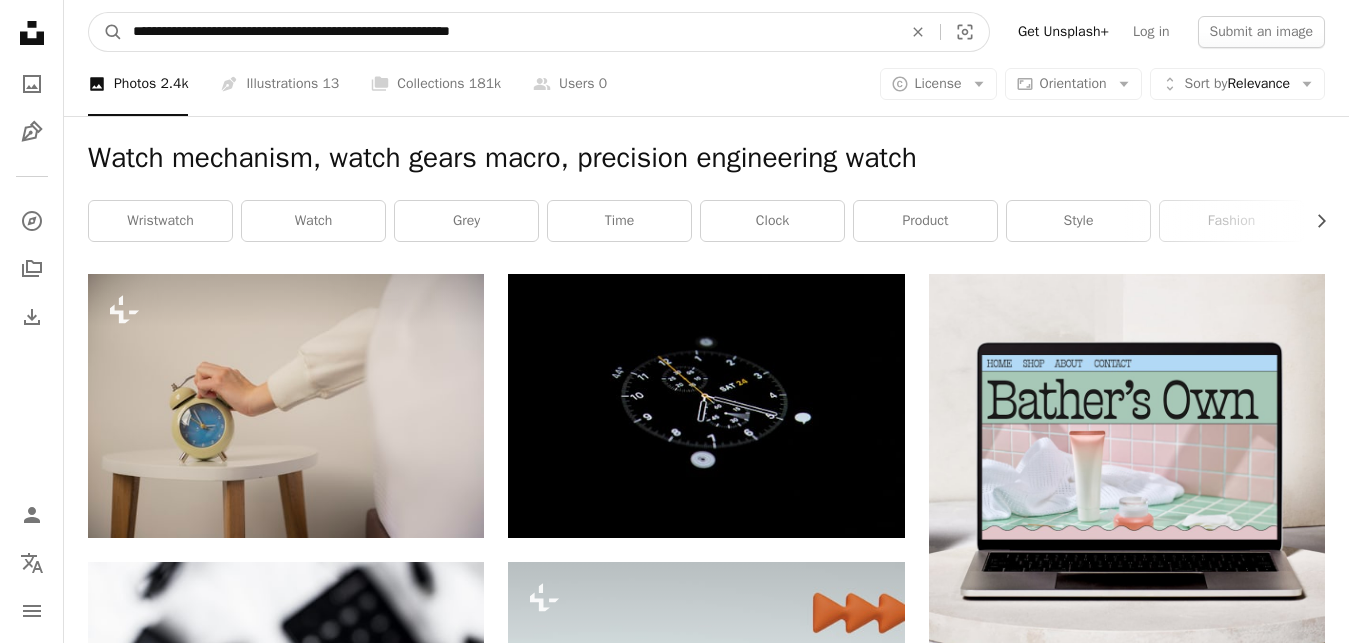 click on "**********" at bounding box center [509, 32] 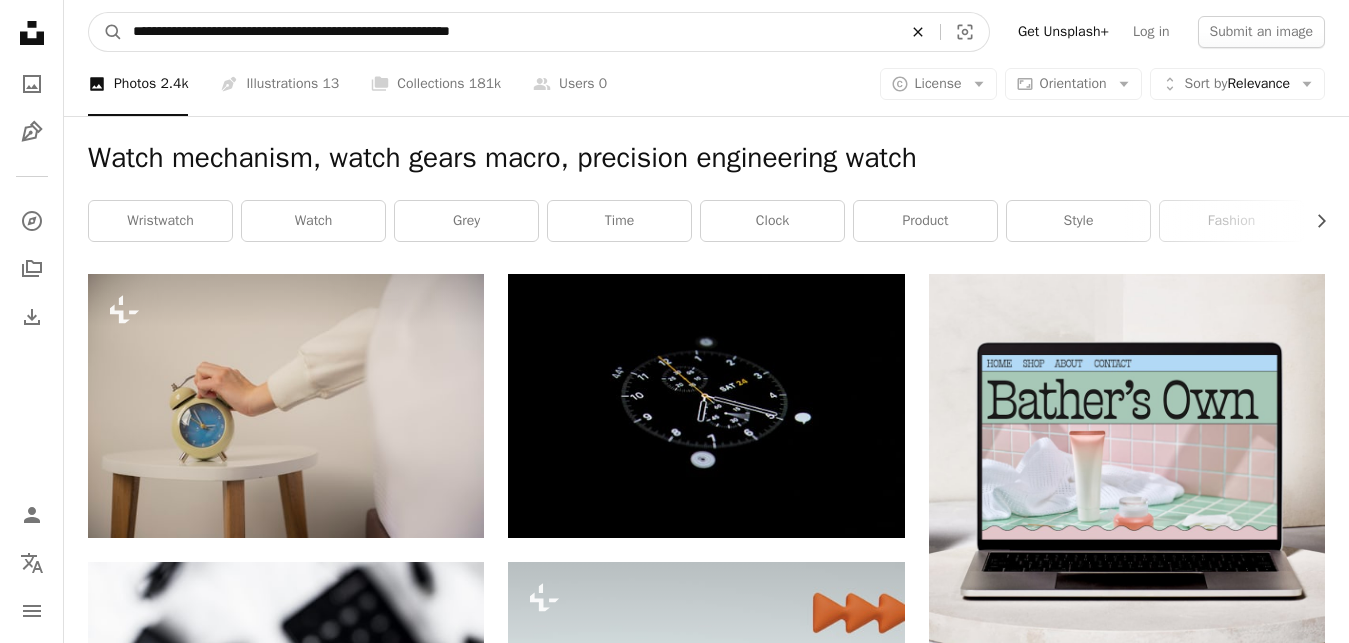 click on "An X shape" 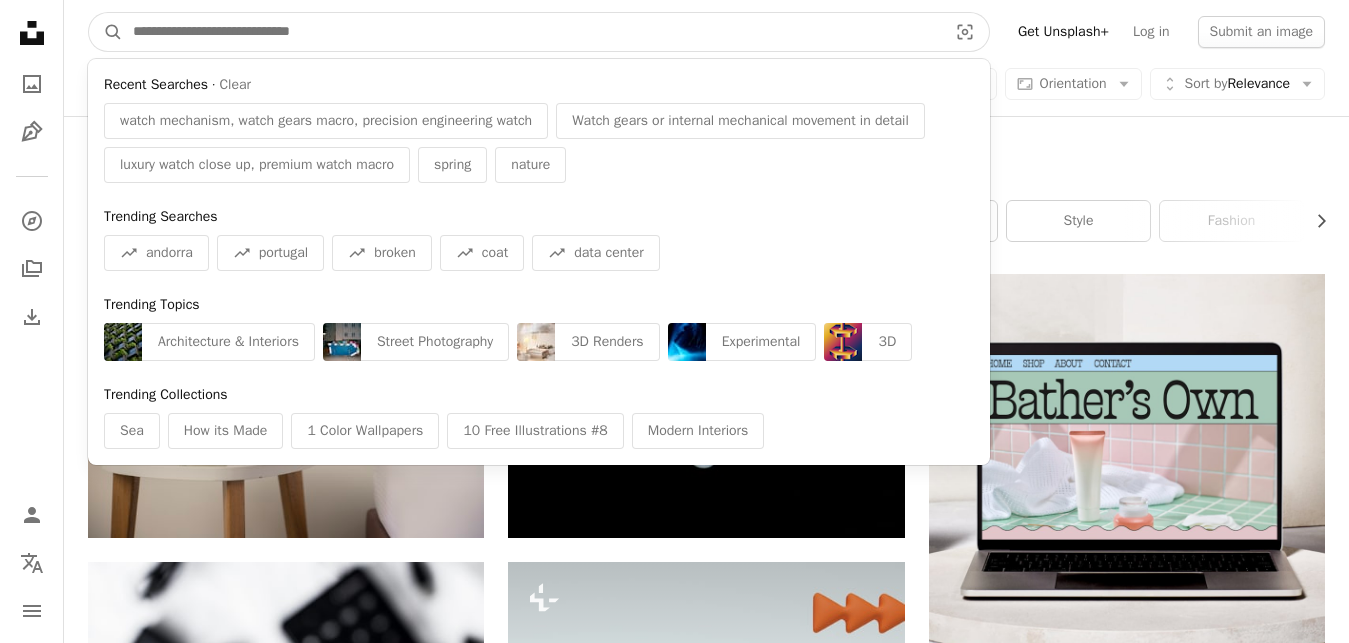 paste on "**********" 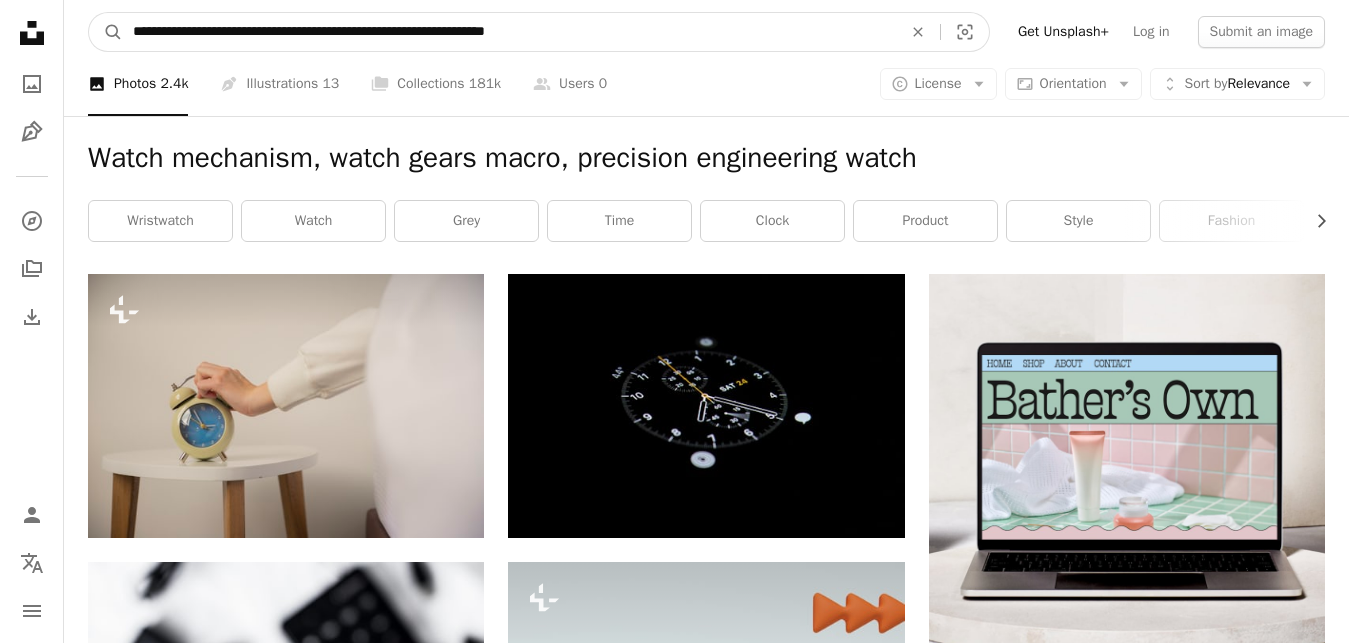 type on "**********" 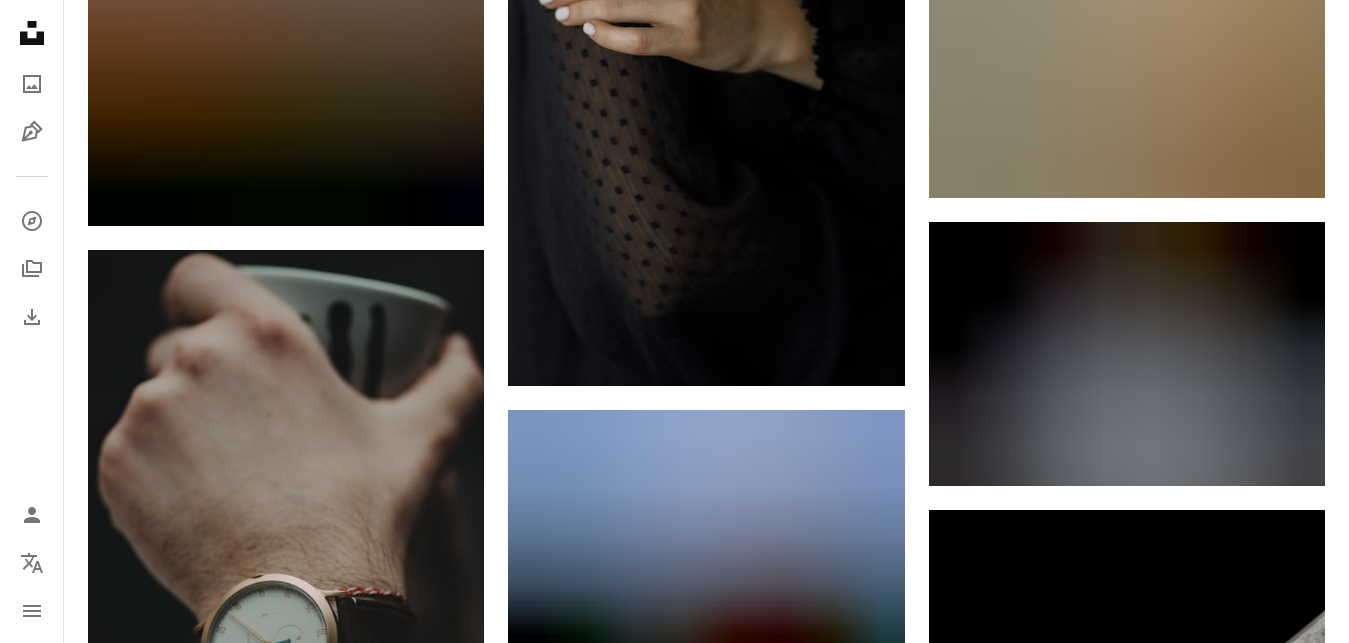 scroll, scrollTop: 2814, scrollLeft: 0, axis: vertical 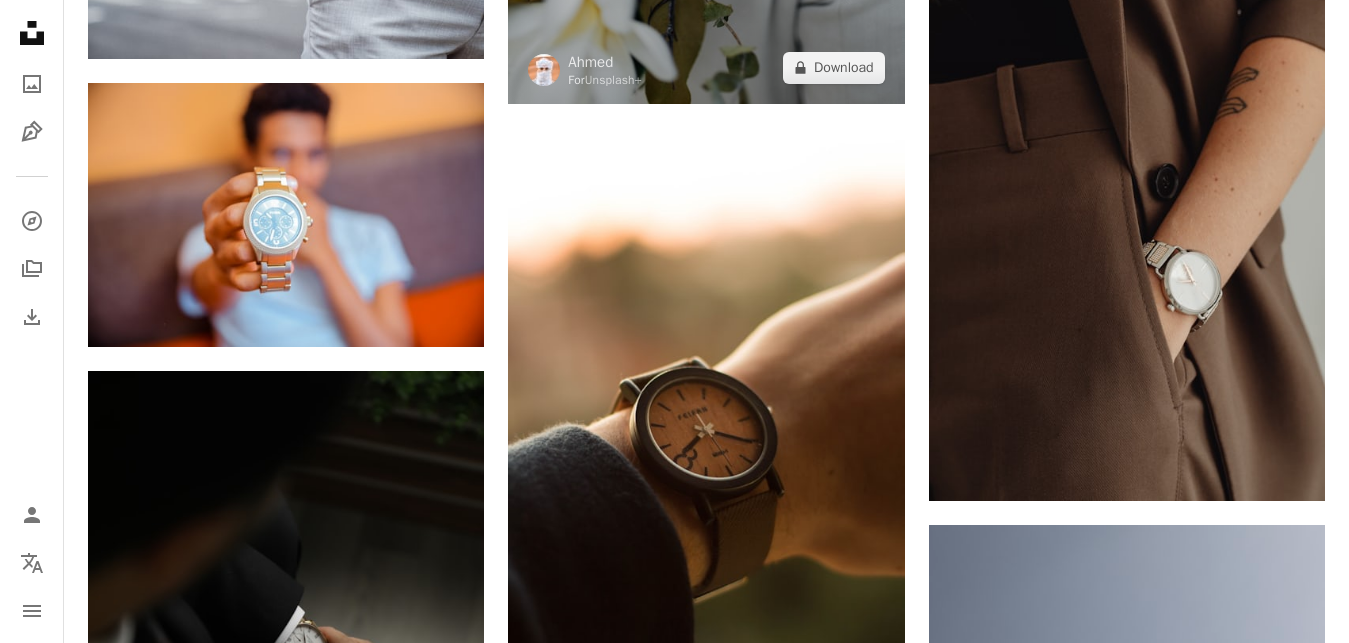 click at bounding box center [706, -194] 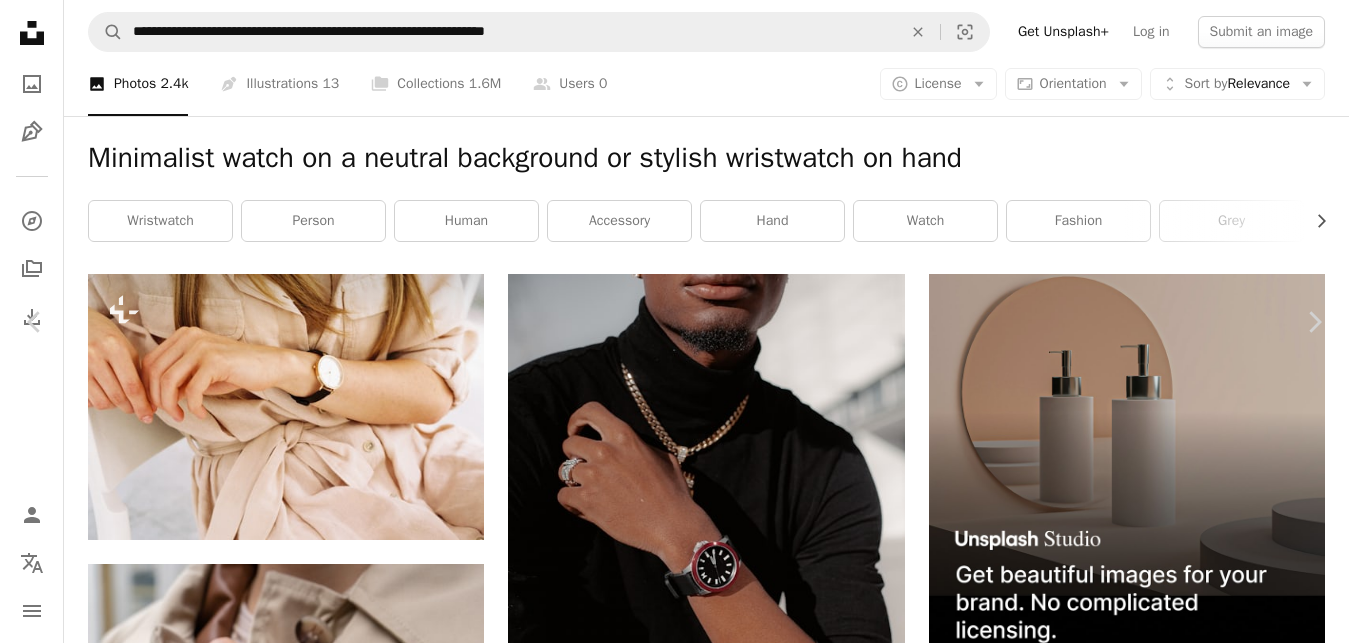 click on "[FIRST]" at bounding box center (667, 16196) 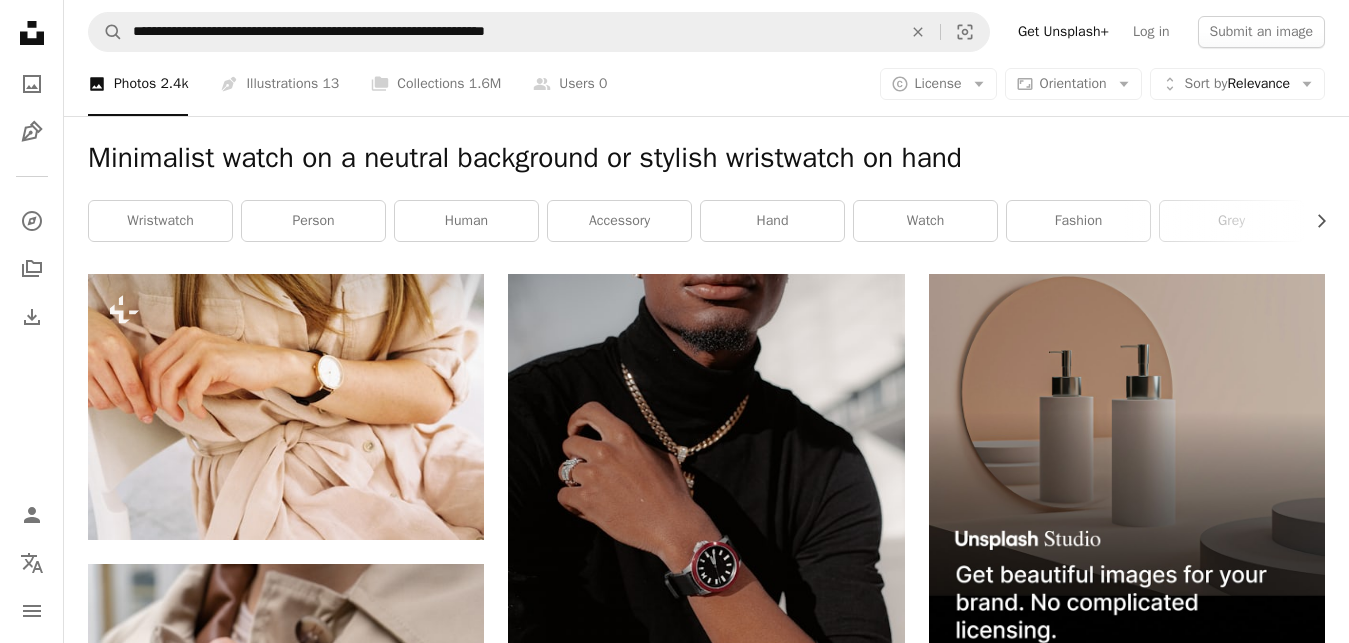 scroll, scrollTop: 11280, scrollLeft: 0, axis: vertical 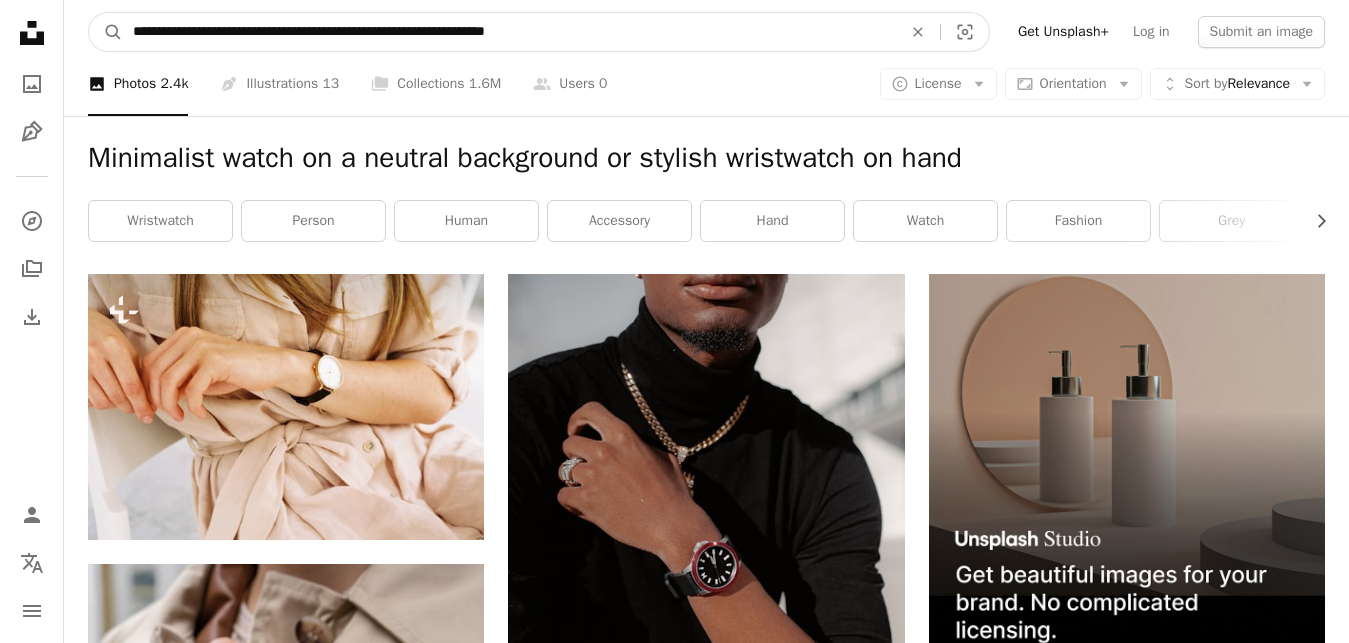click on "**********" at bounding box center (509, 32) 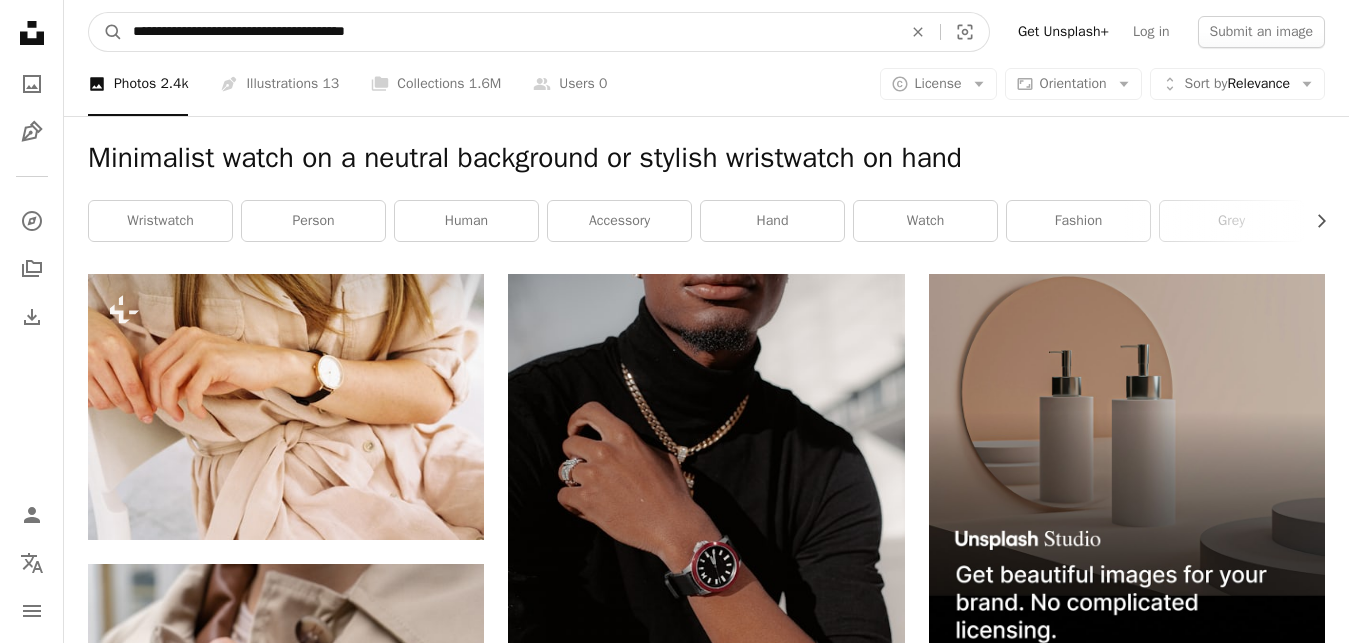 type on "**********" 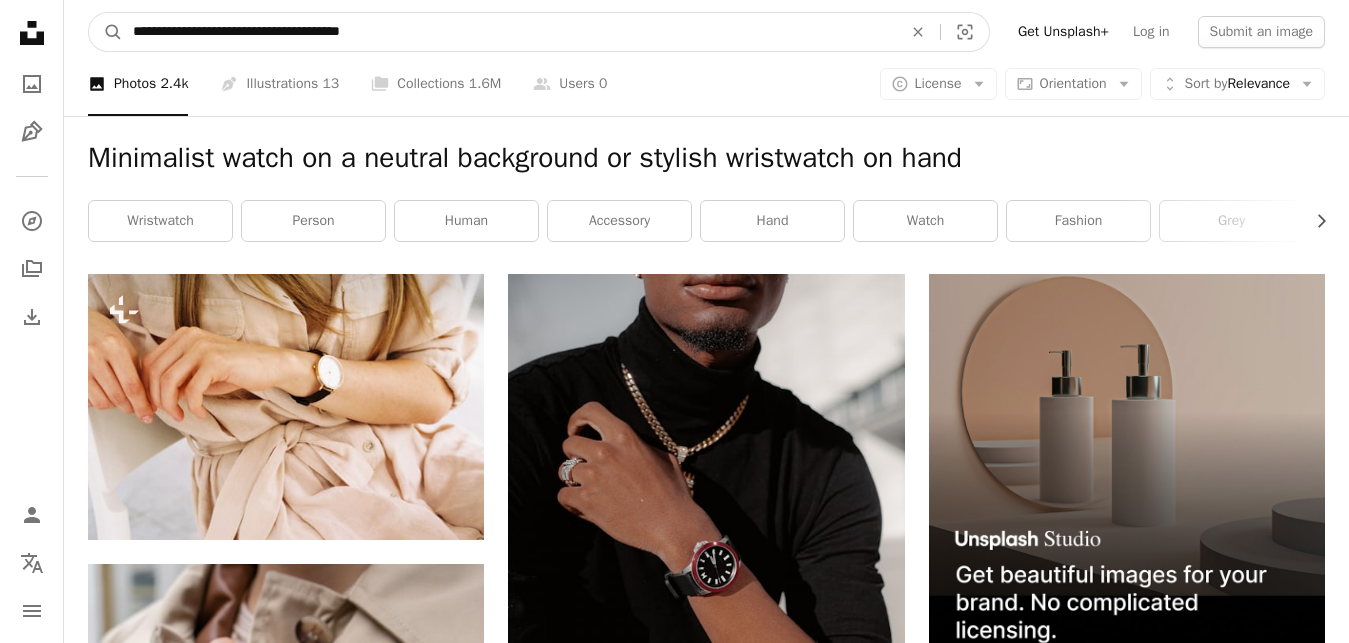 click on "A magnifying glass" at bounding box center [106, 32] 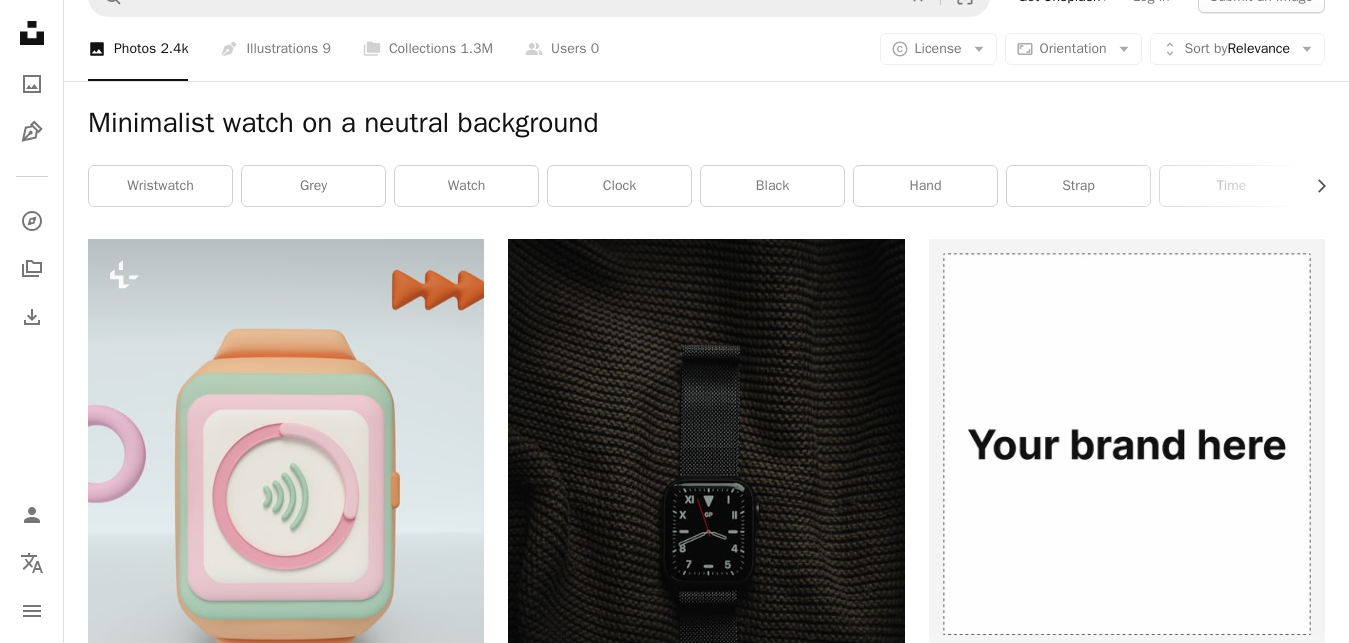scroll, scrollTop: 0, scrollLeft: 0, axis: both 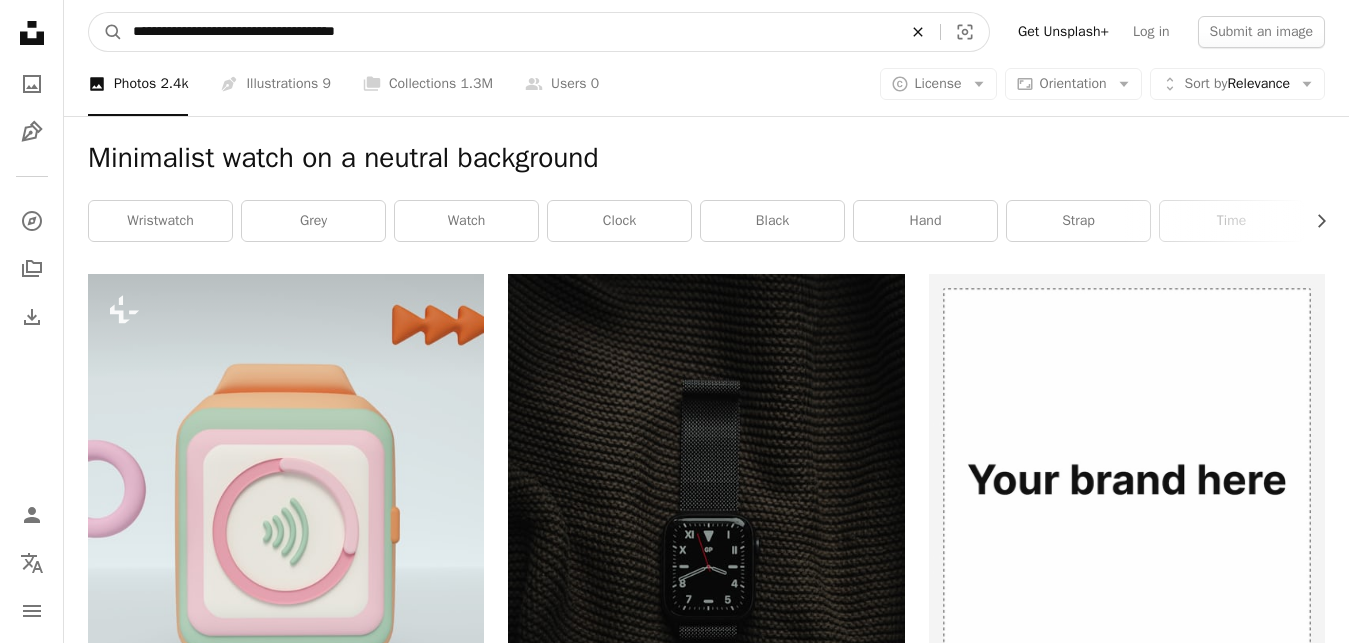 click on "An X shape" 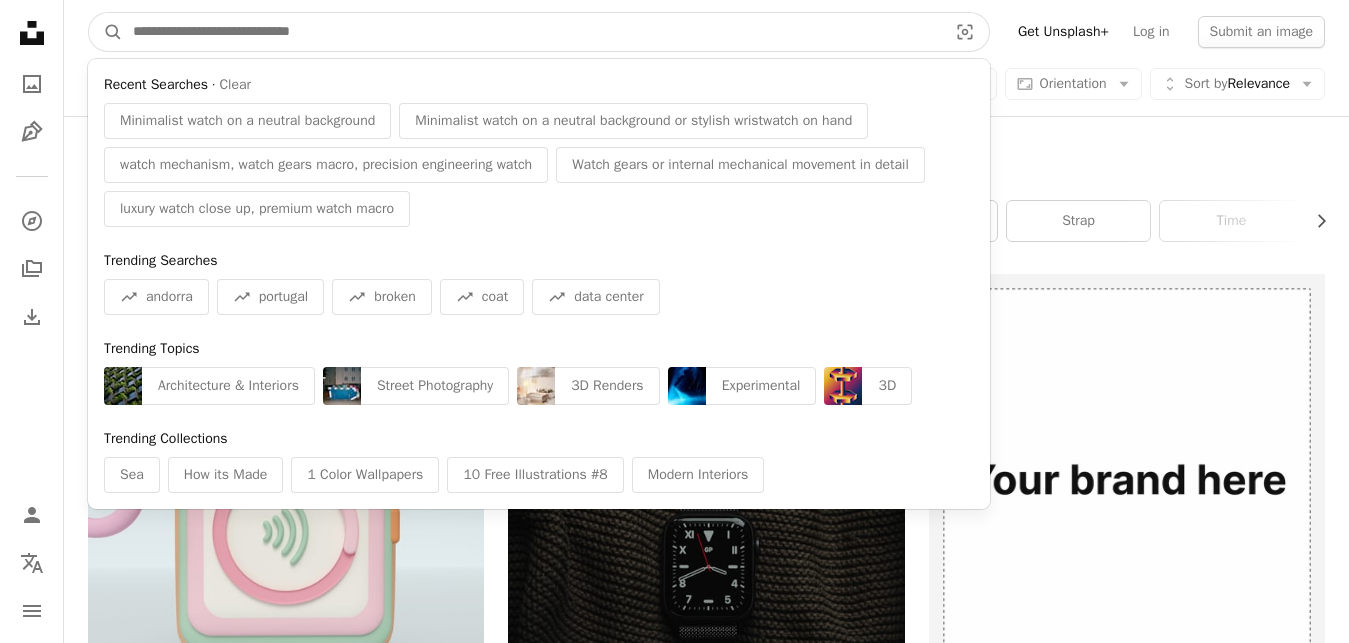 paste on "**********" 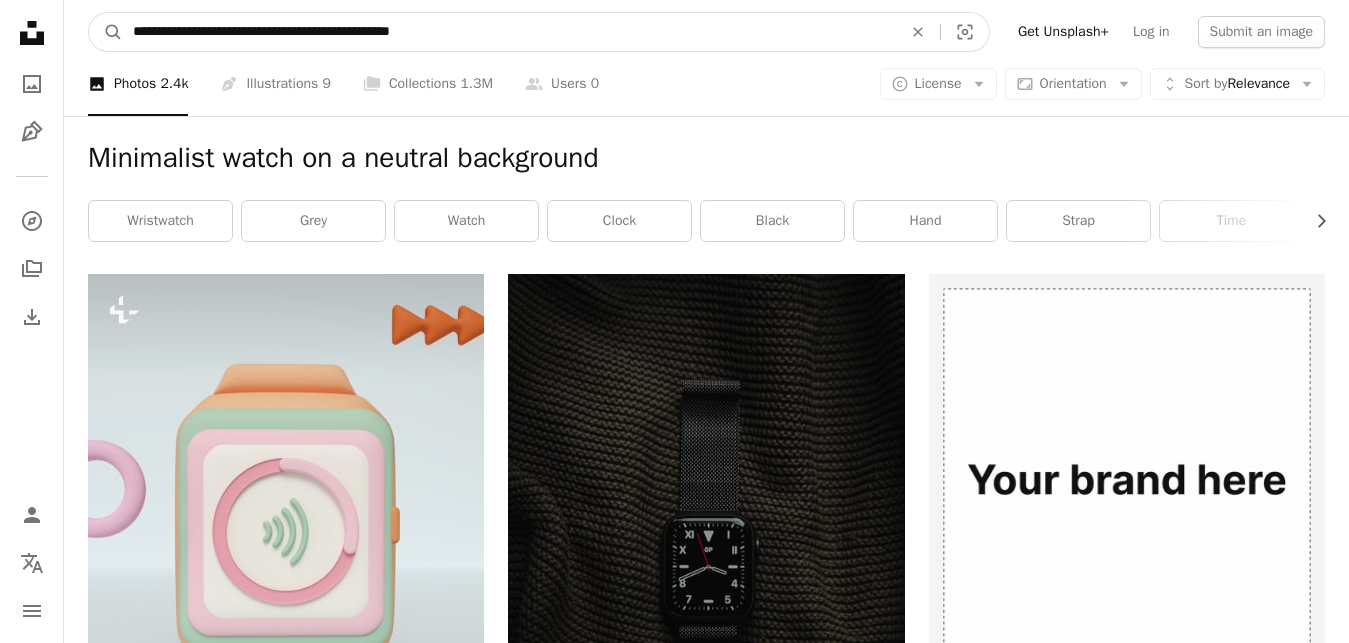 type on "**********" 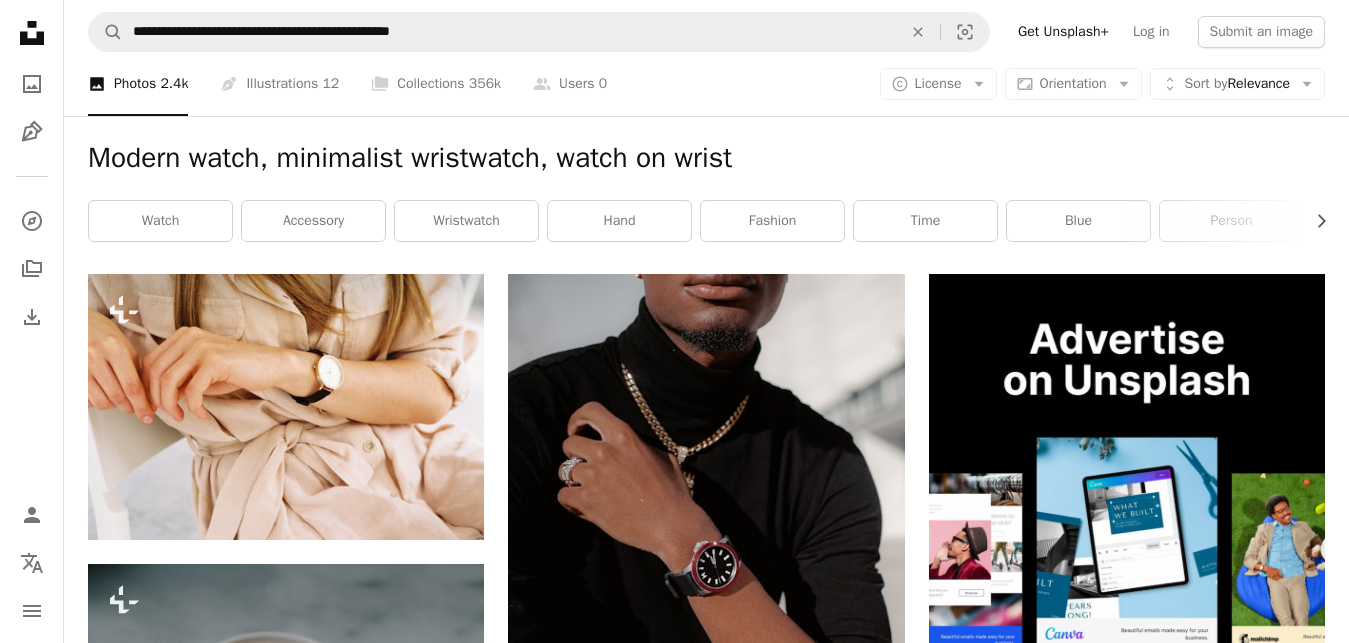 scroll, scrollTop: 609, scrollLeft: 0, axis: vertical 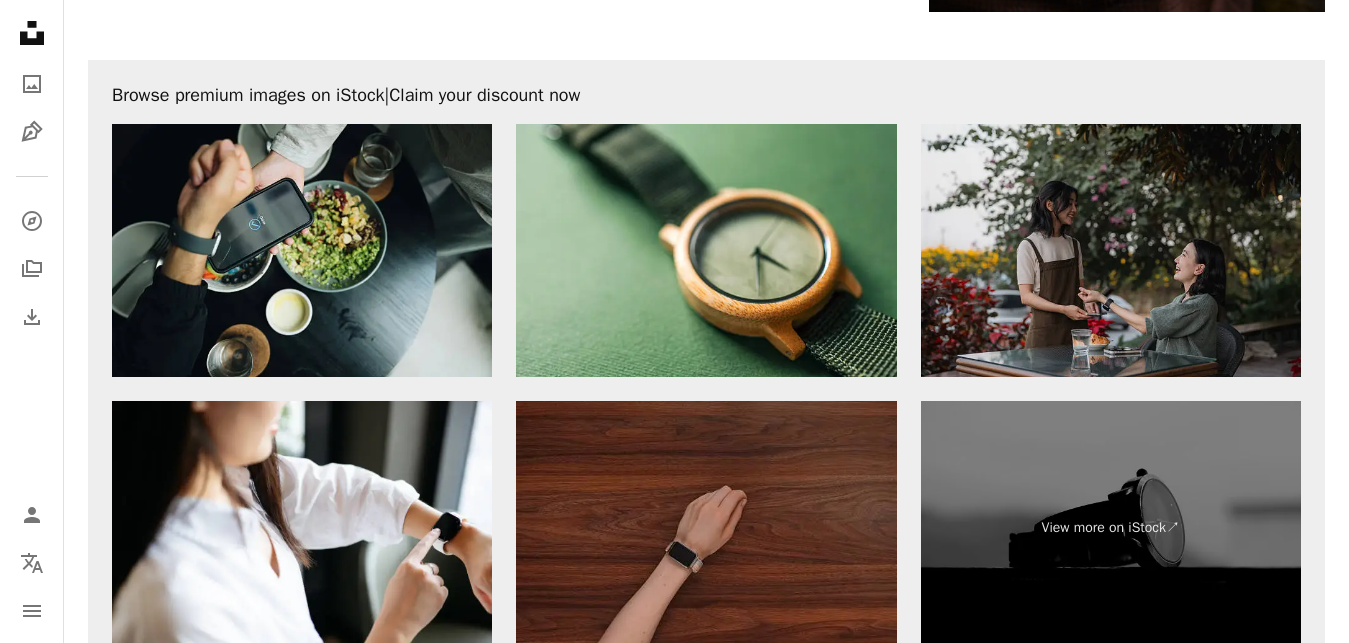 click at bounding box center (1111, 251) 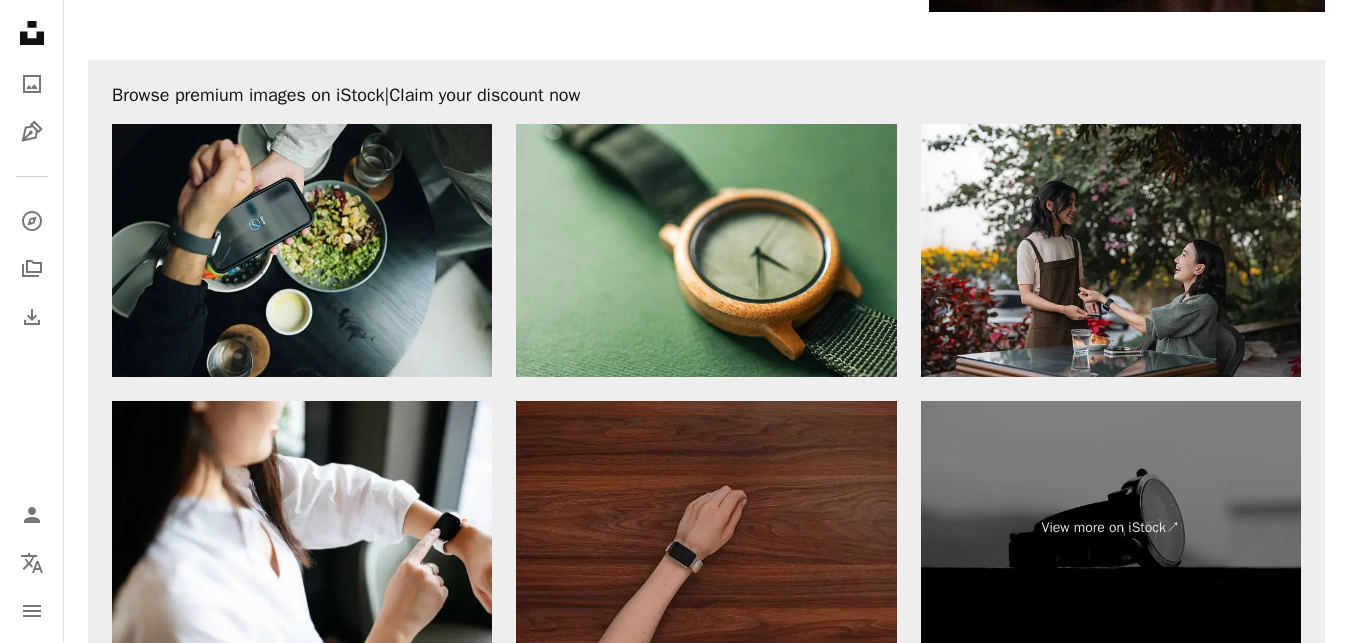 scroll, scrollTop: 3326, scrollLeft: 0, axis: vertical 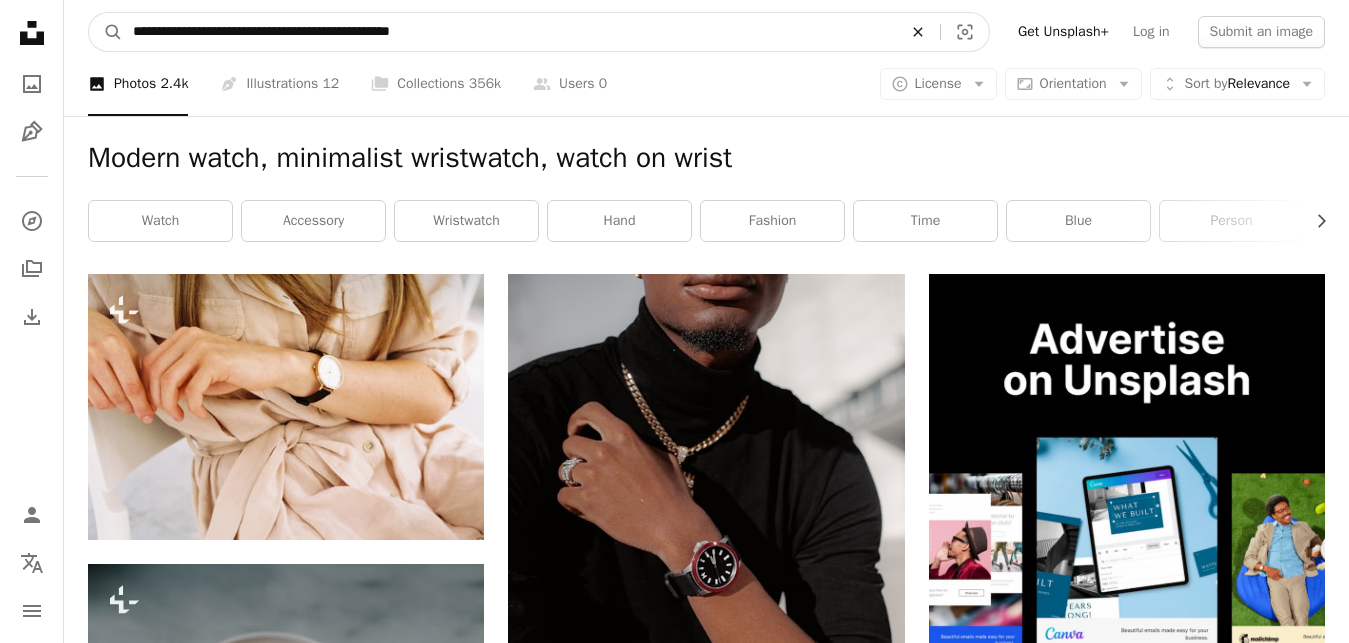click on "An X shape" 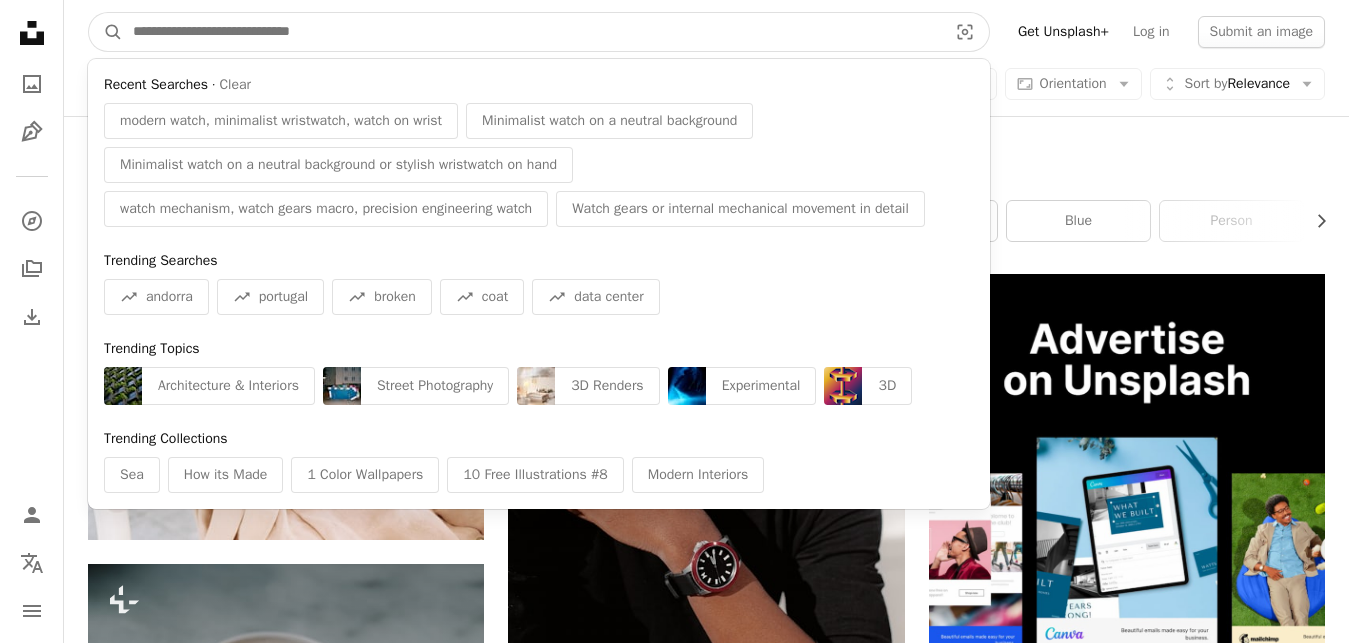 click at bounding box center (532, 32) 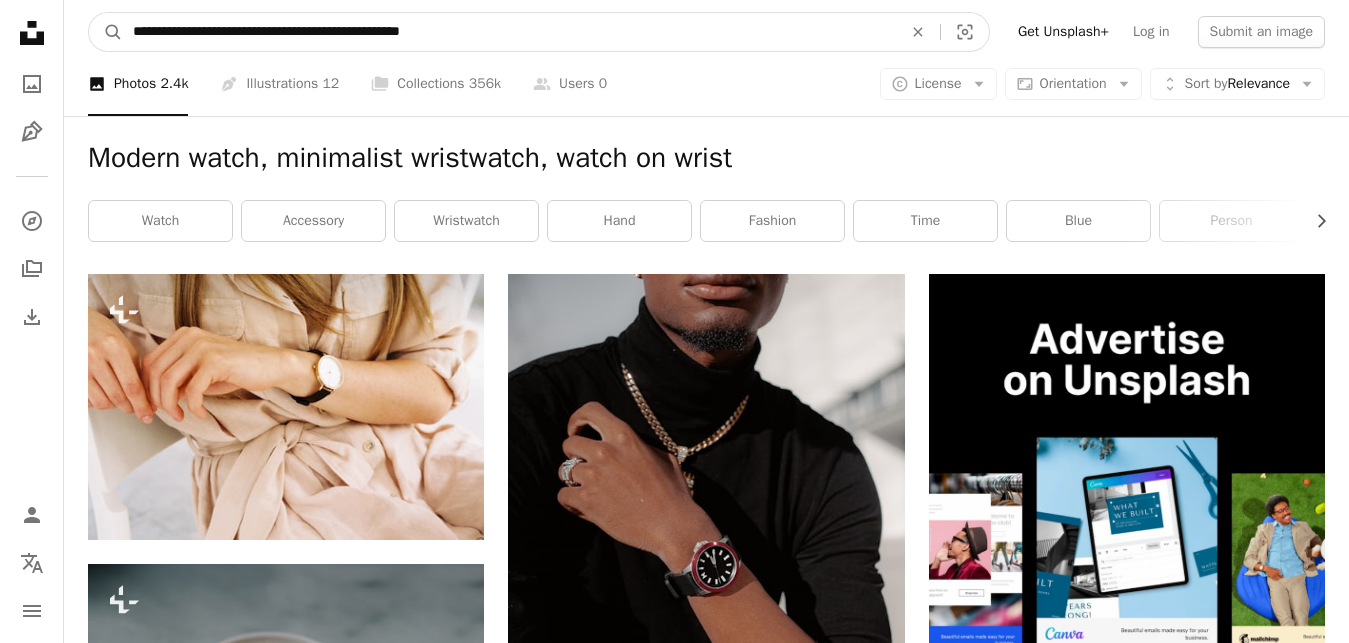 click on "A magnifying glass" at bounding box center [106, 32] 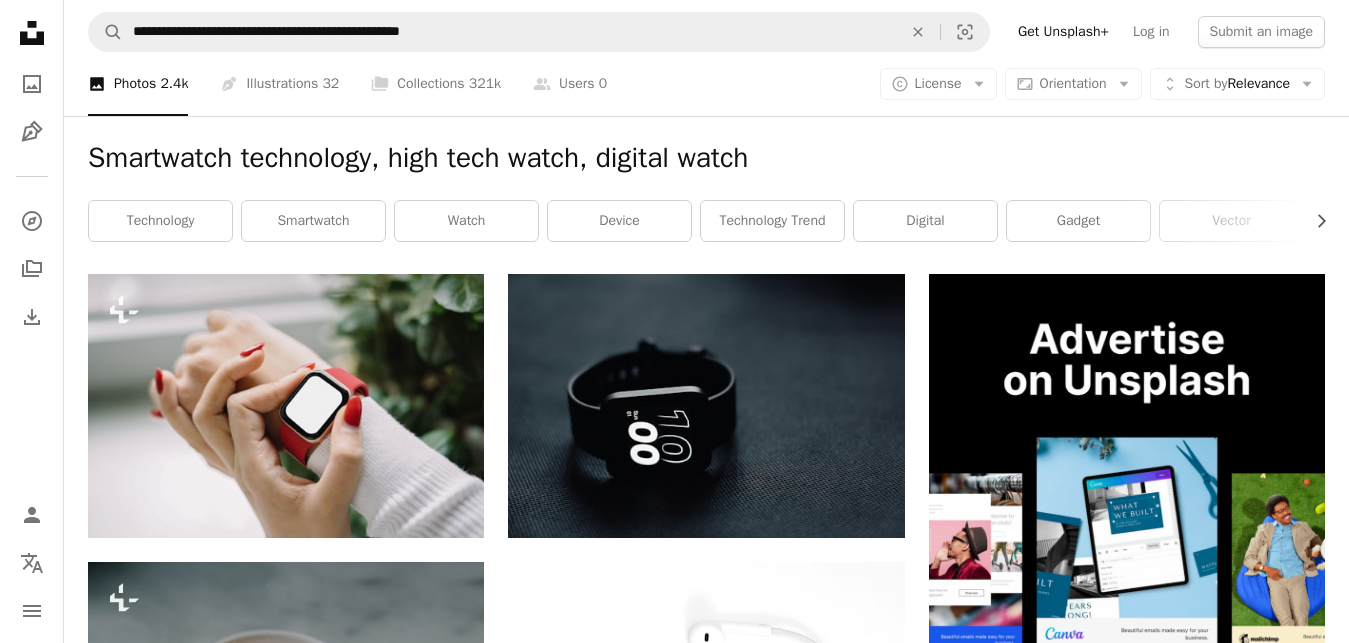 click on "A photo Photos   2.4k Pen Tool Illustrations   32 A stack of folders Collections   321k A group of people Users   0 A copyright icon © License Arrow down Aspect ratio Orientation Arrow down Unfold Sort by  Relevance Arrow down Filters Filters" at bounding box center (706, 84) 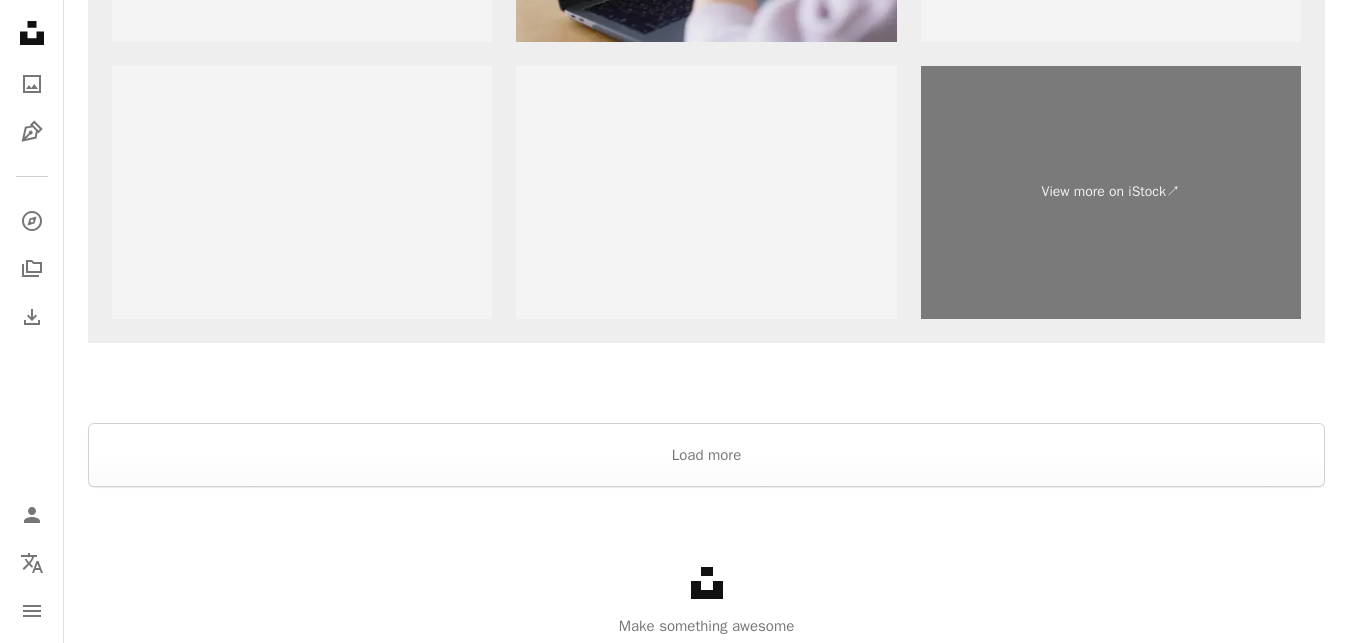 scroll, scrollTop: 3769, scrollLeft: 0, axis: vertical 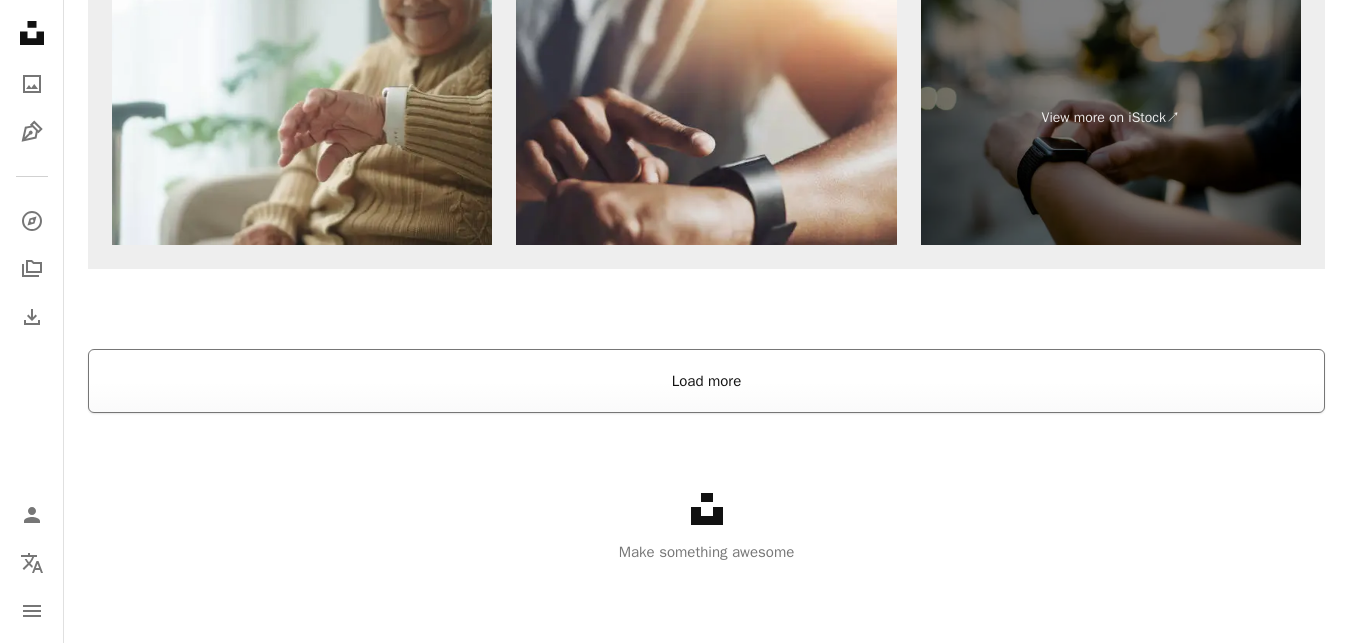 click on "Load more" at bounding box center [706, 381] 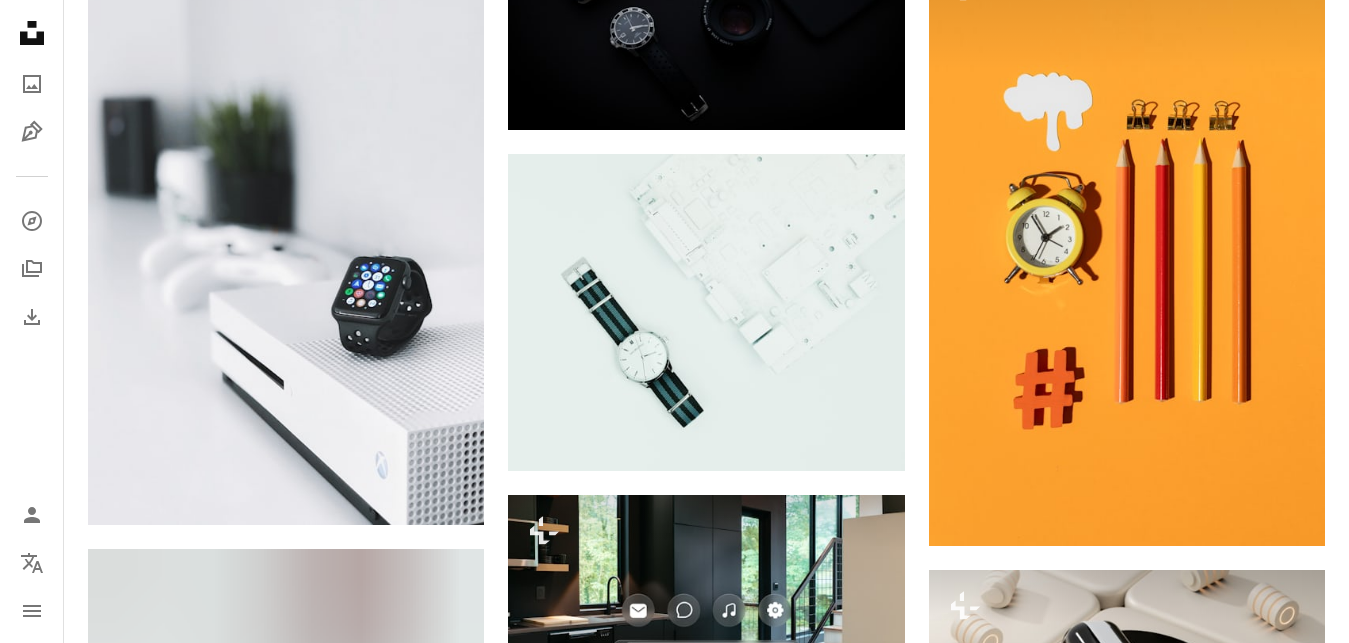 scroll, scrollTop: 7803, scrollLeft: 0, axis: vertical 